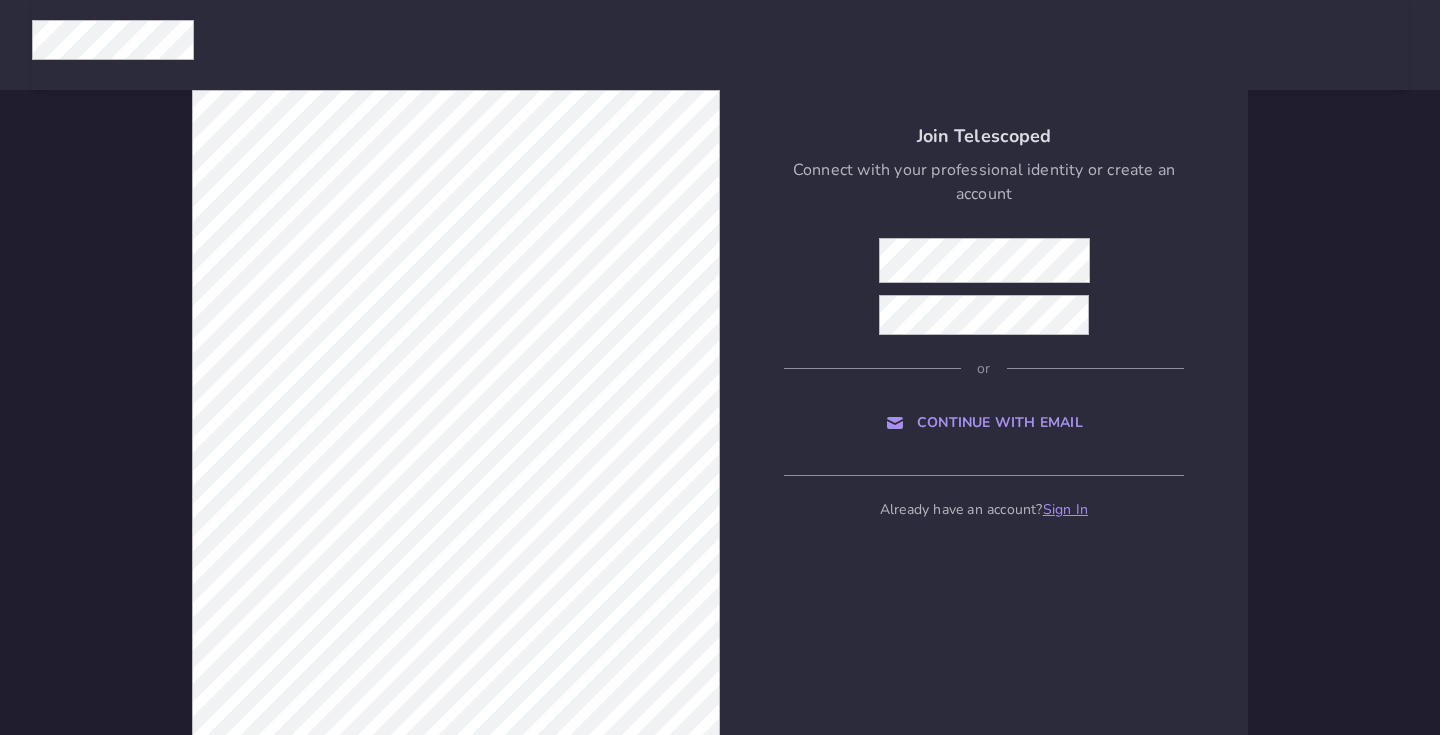 scroll, scrollTop: 0, scrollLeft: 0, axis: both 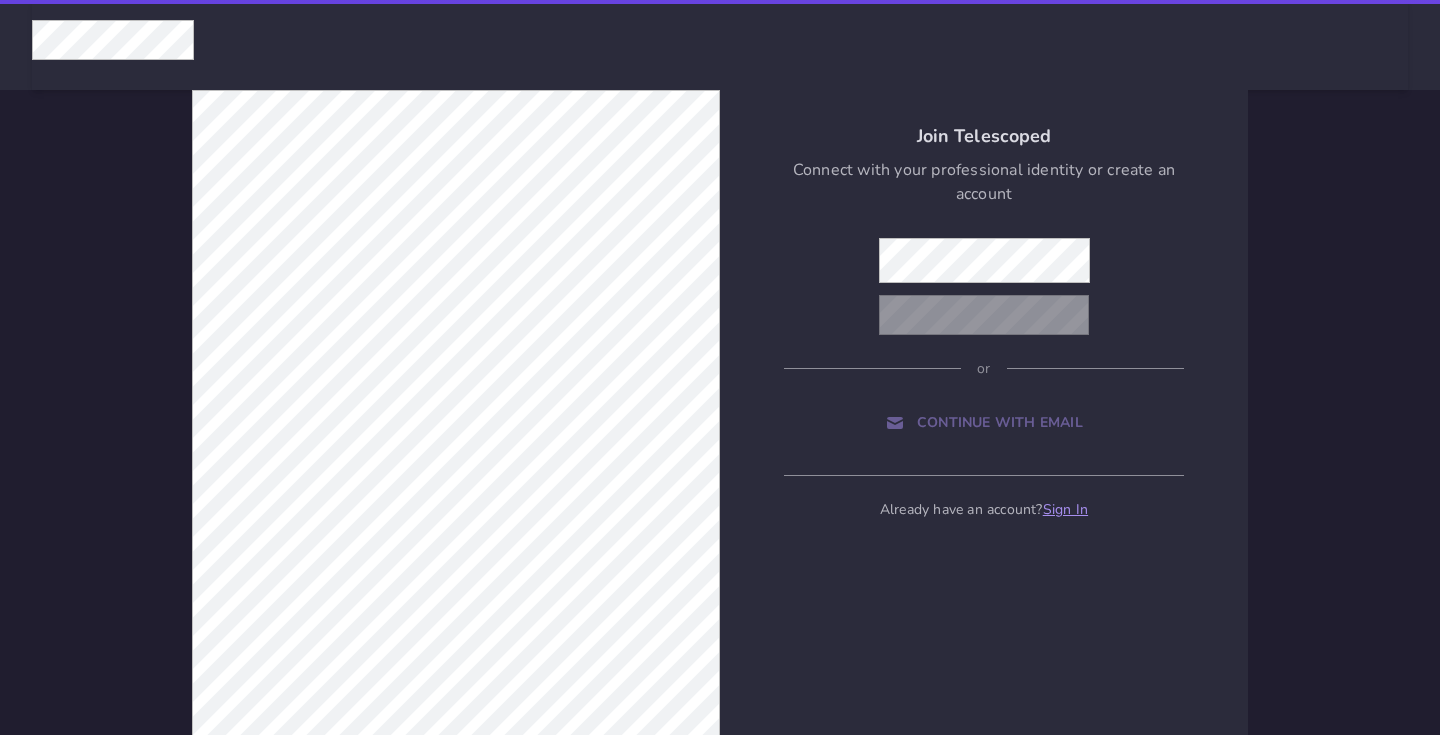 select on "506" 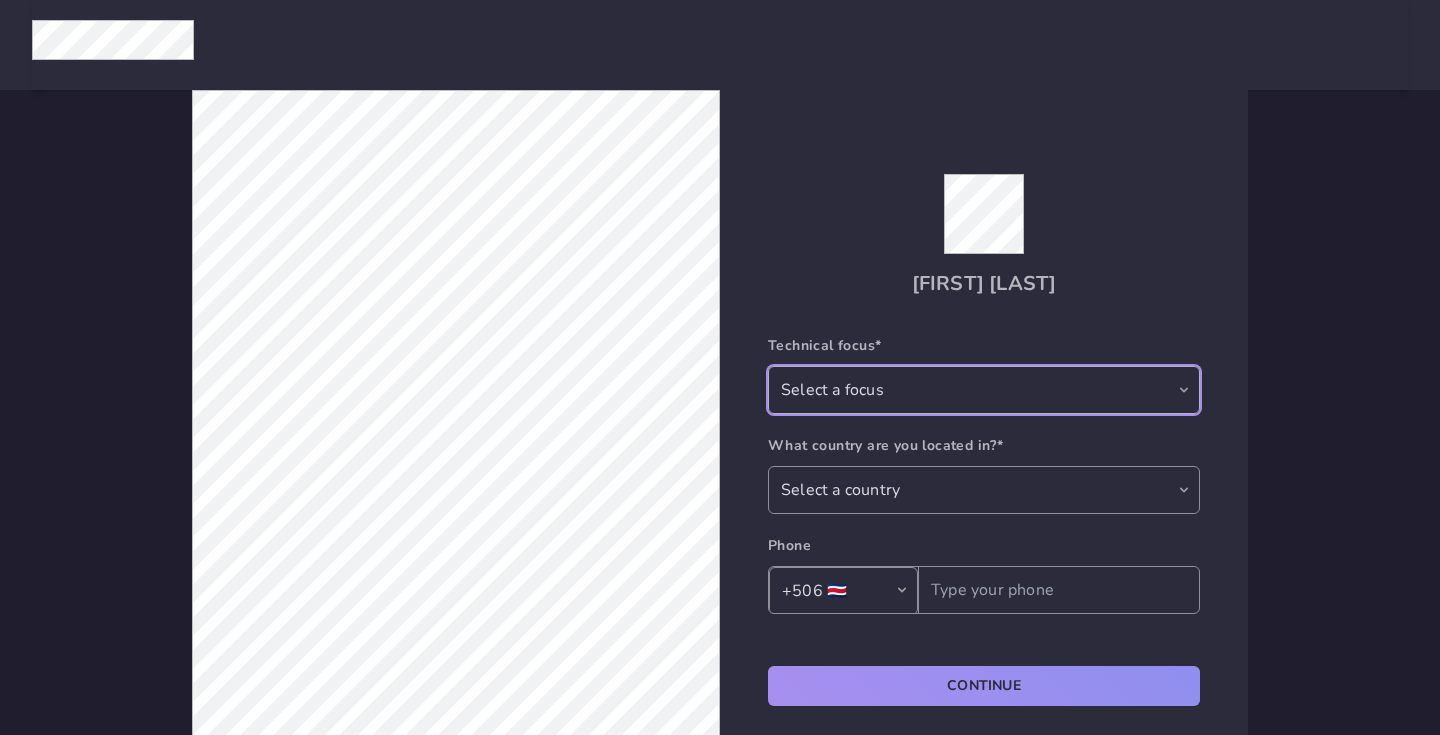 select on "74967d65-c91d-4f5f-999b-352462366a22" 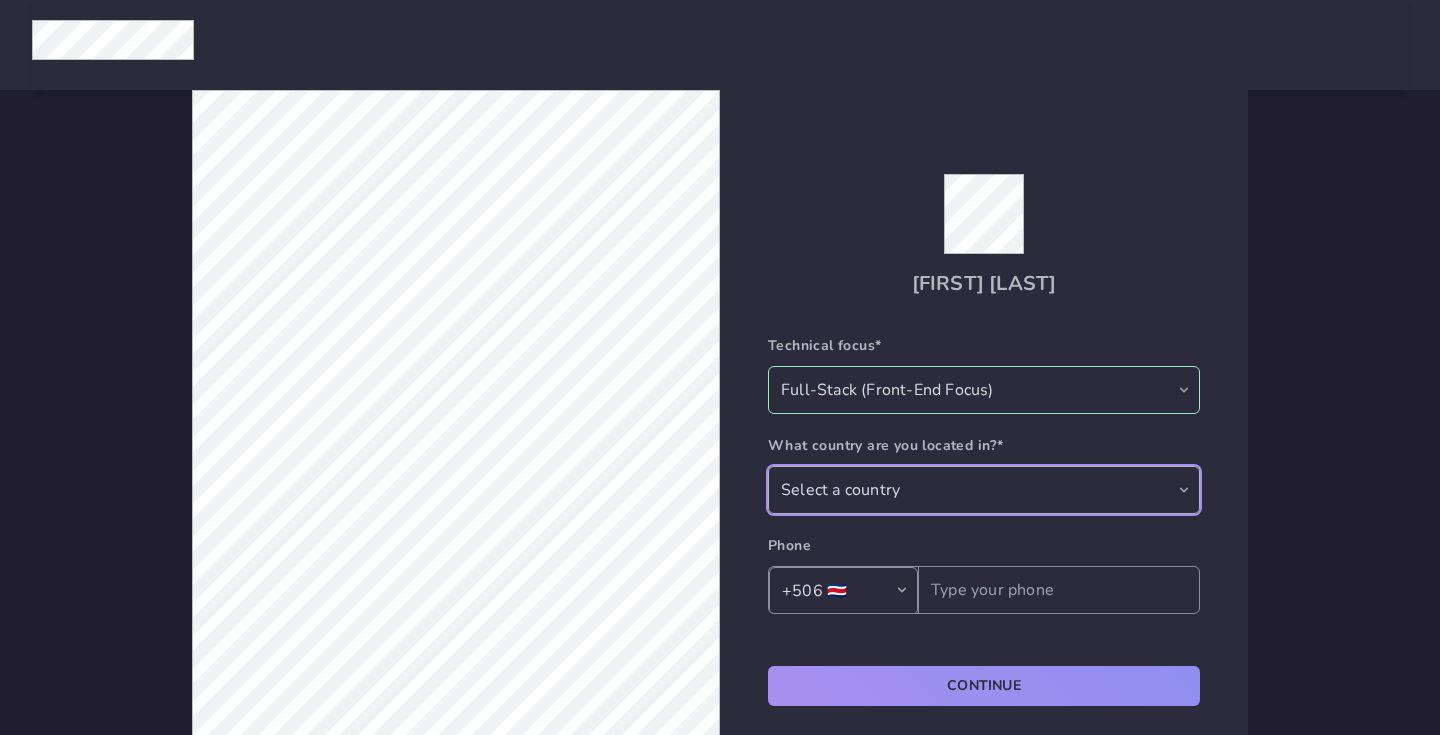 select on "CR" 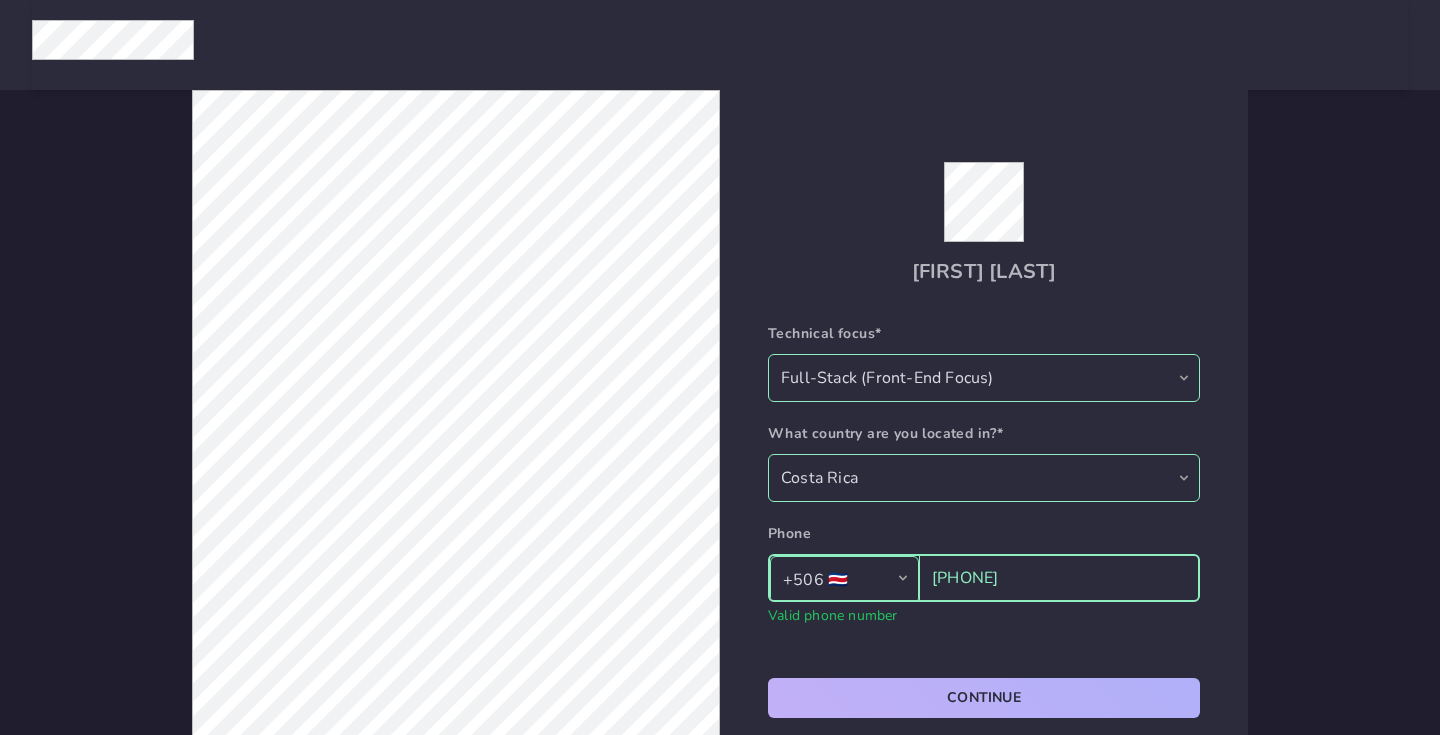 type on "[PHONE]" 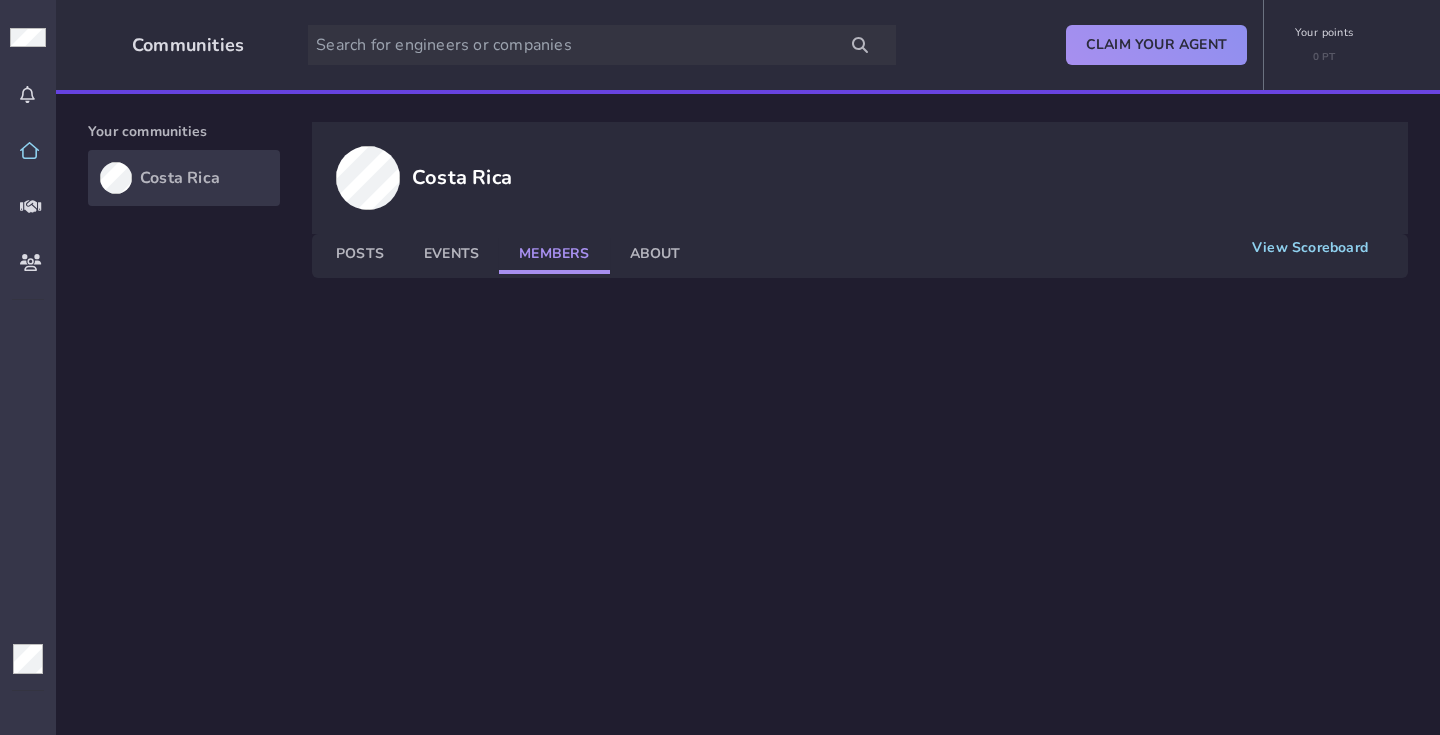 click on "Members" 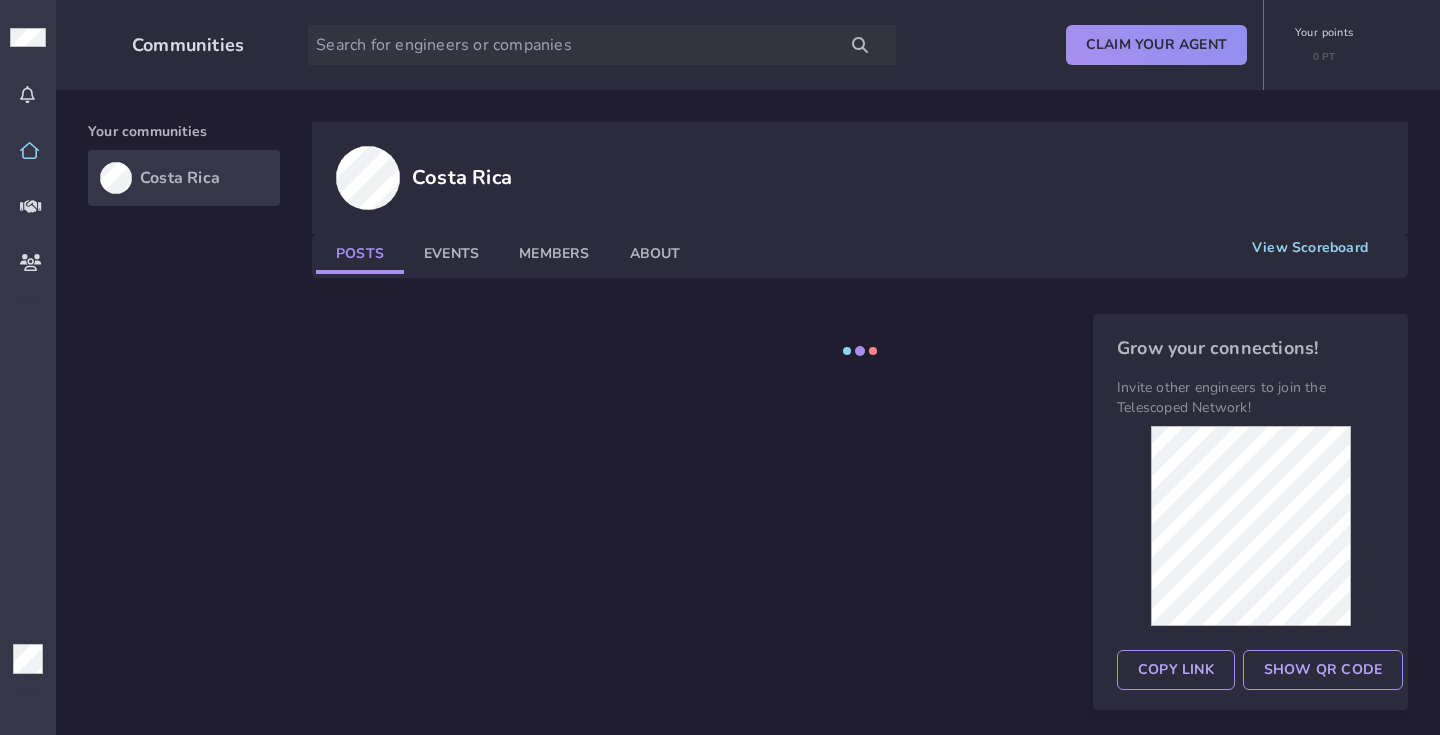 click on "Posts" 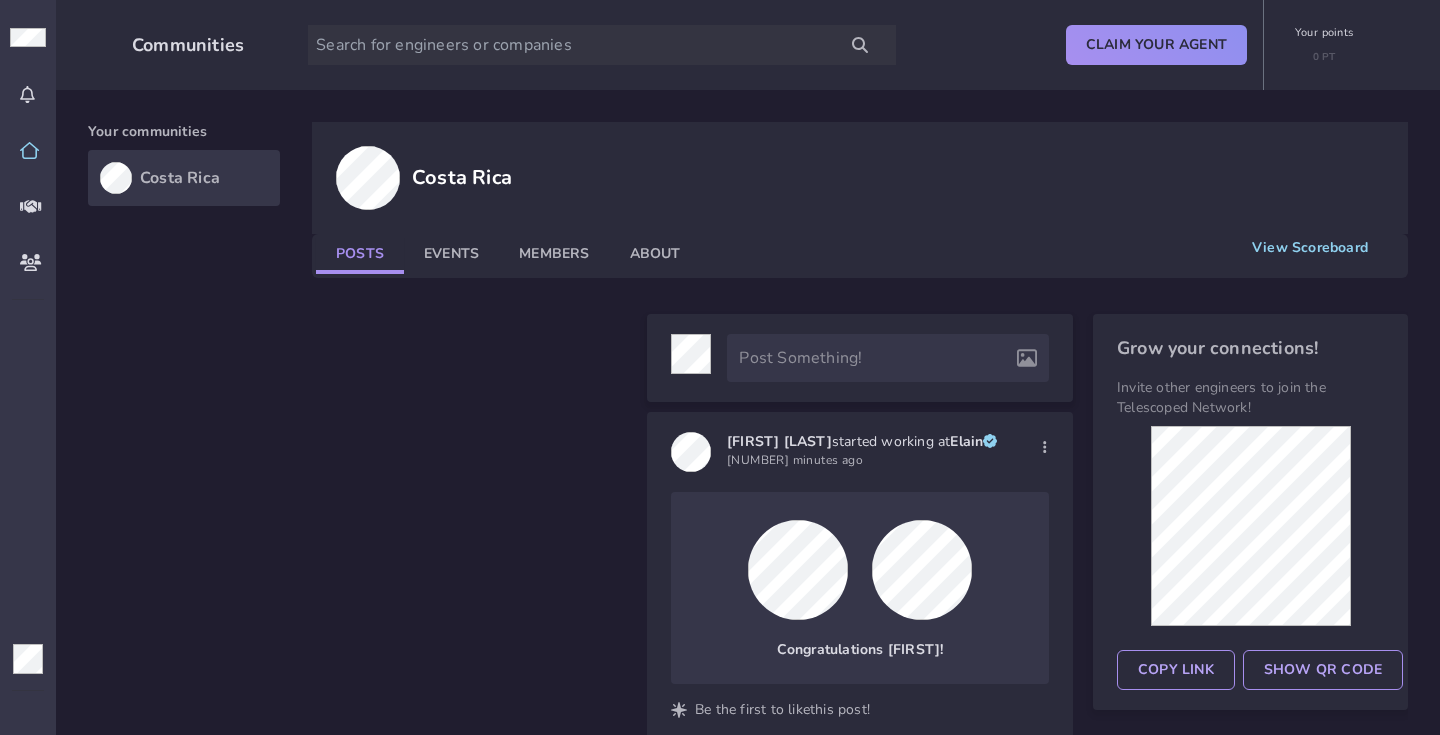 click at bounding box center [469, 2185] 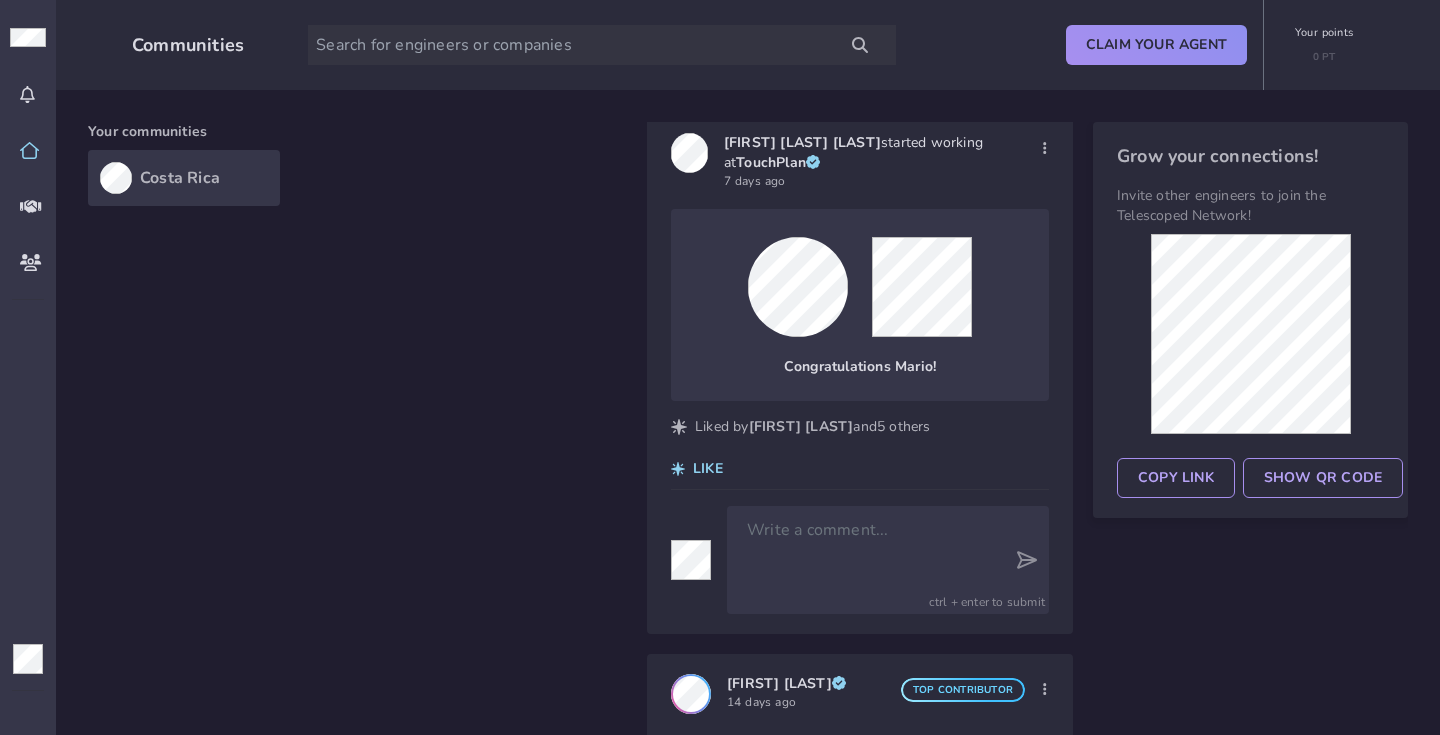 scroll, scrollTop: 1508, scrollLeft: 0, axis: vertical 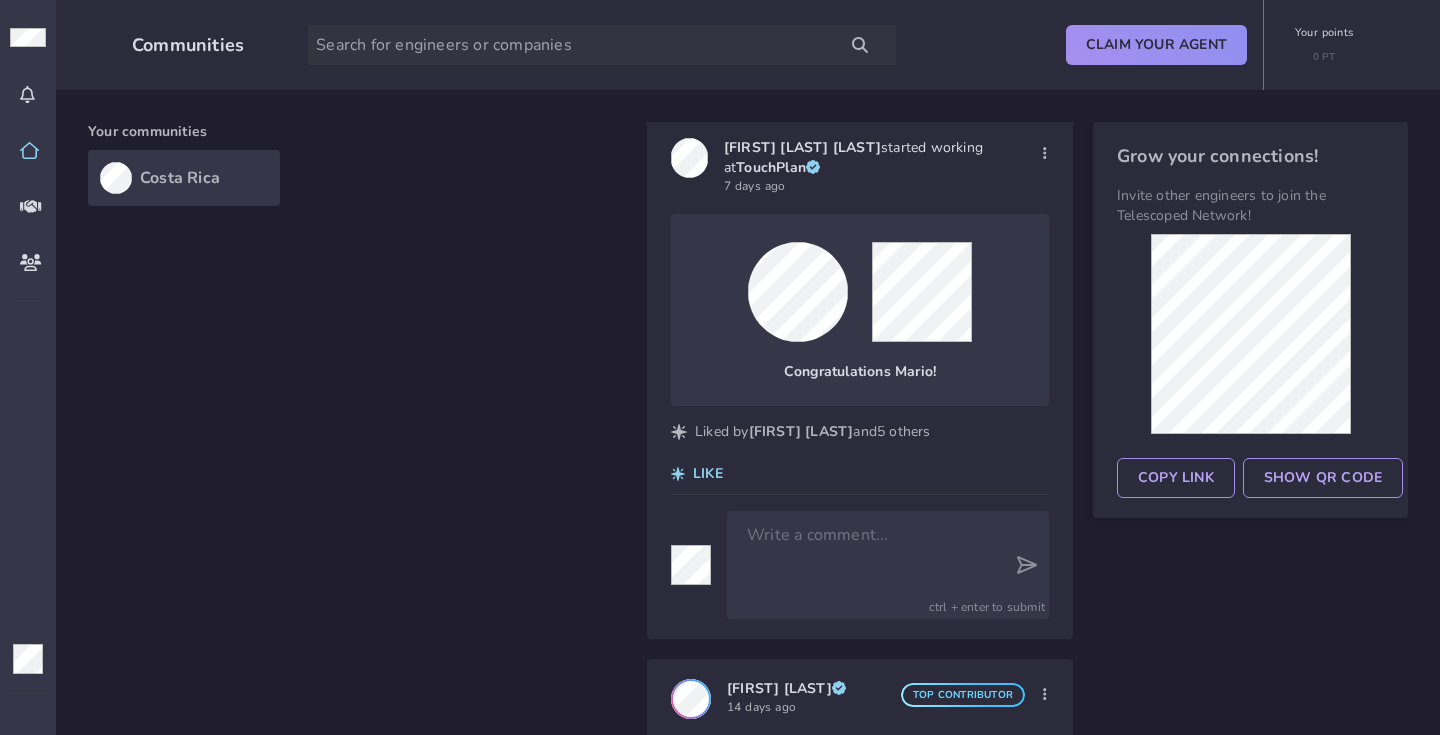 click at bounding box center [469, 677] 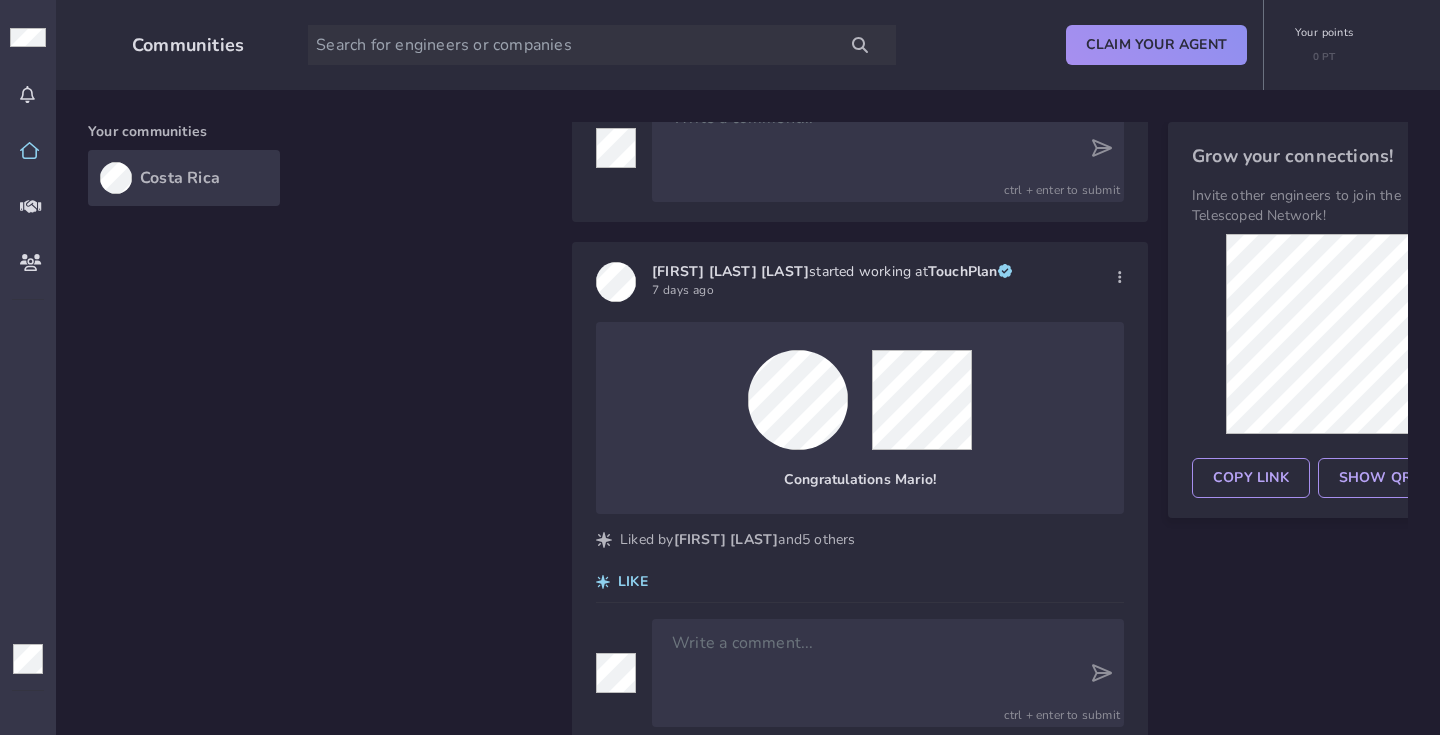 scroll, scrollTop: 1313, scrollLeft: 0, axis: vertical 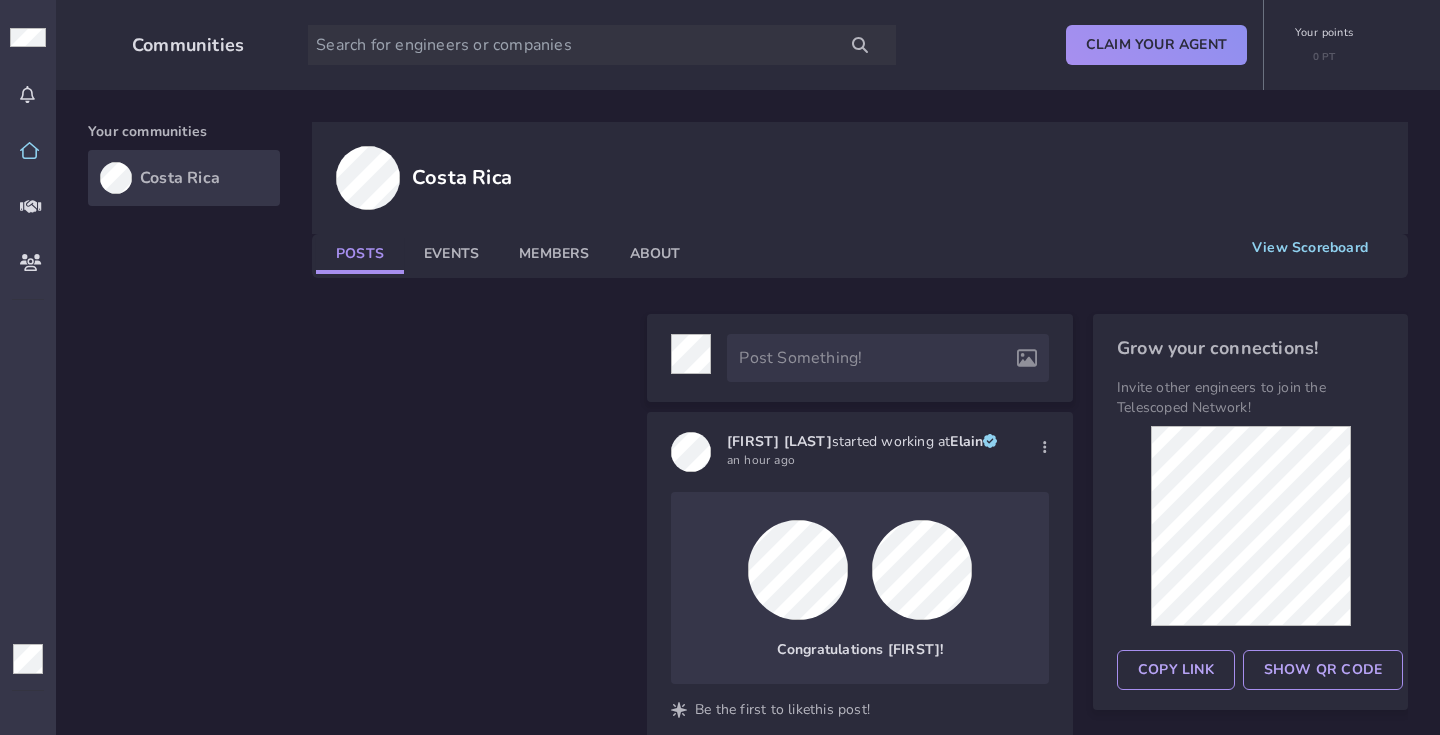 click at bounding box center [469, 2185] 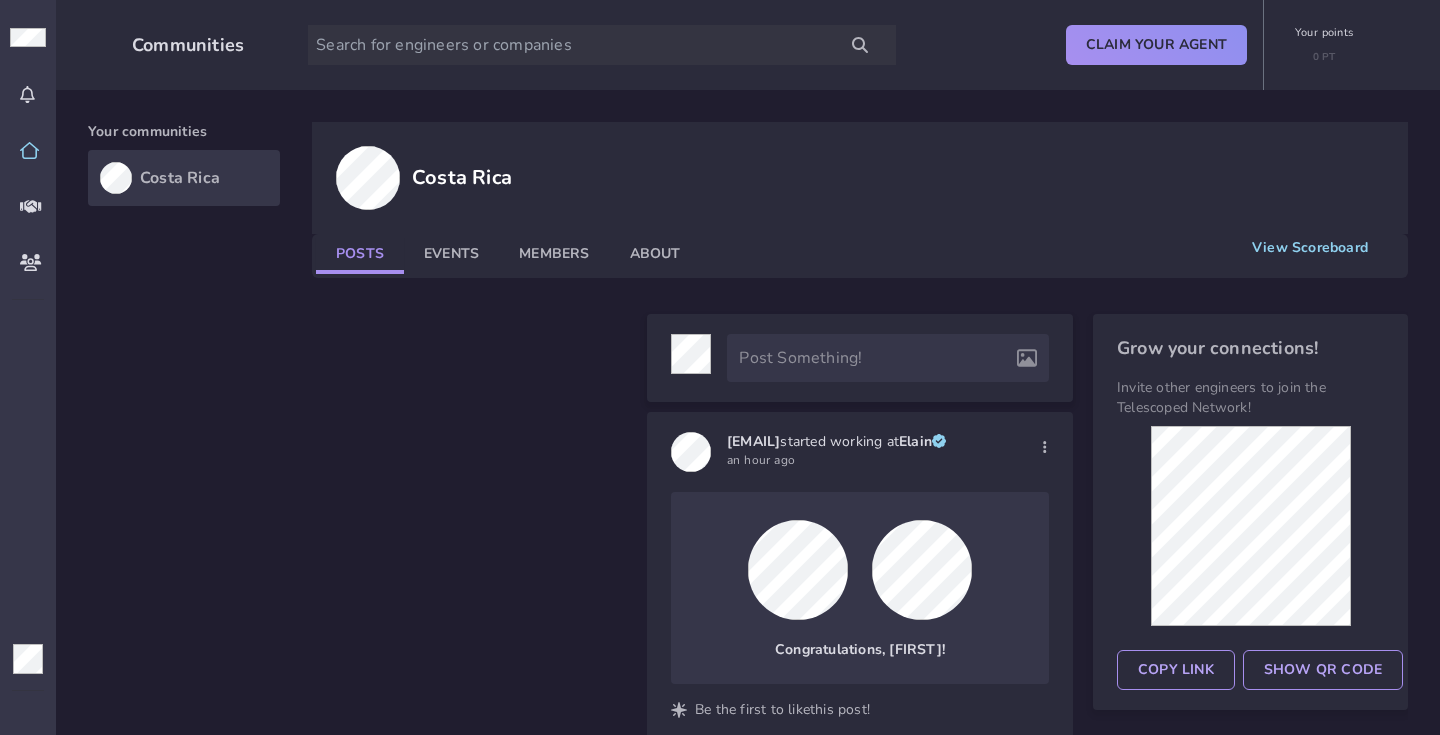 scroll, scrollTop: 0, scrollLeft: 0, axis: both 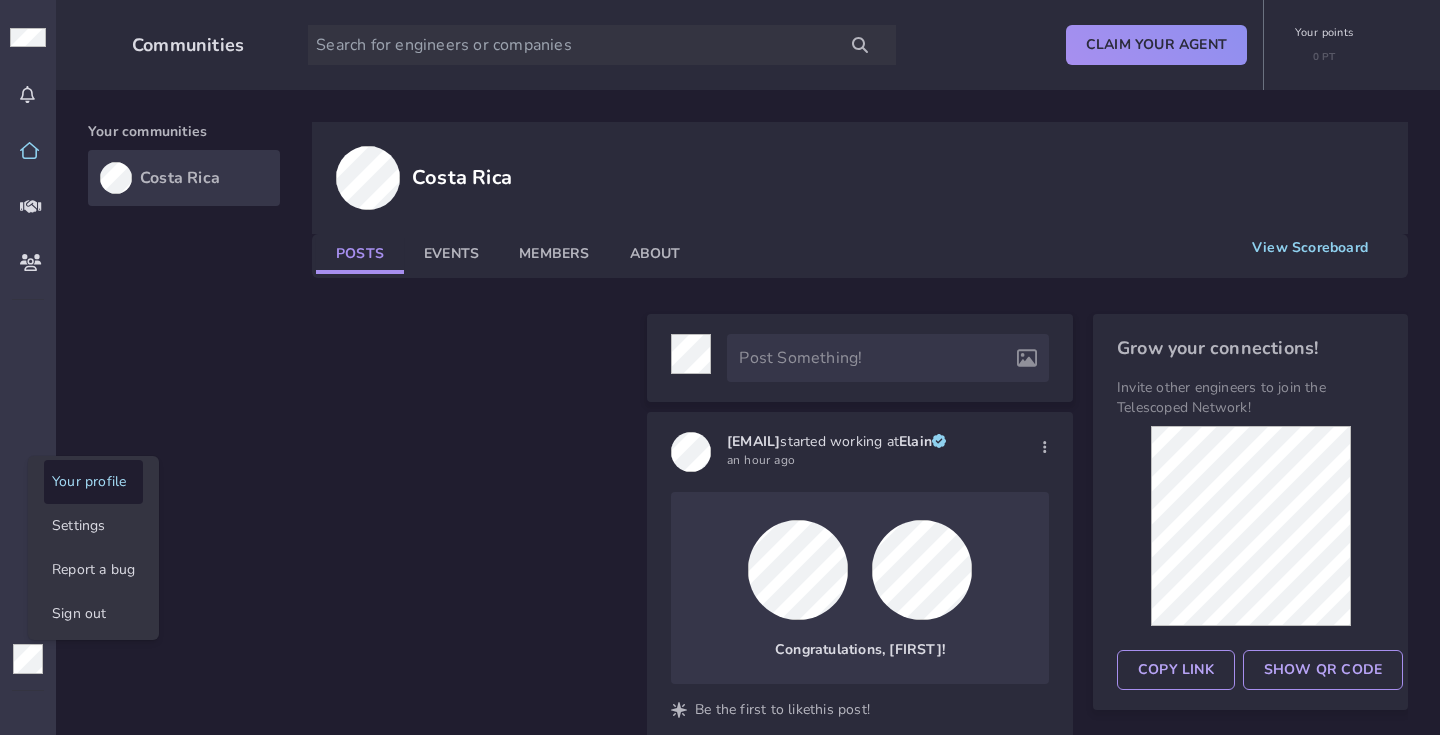click on "Your profile" 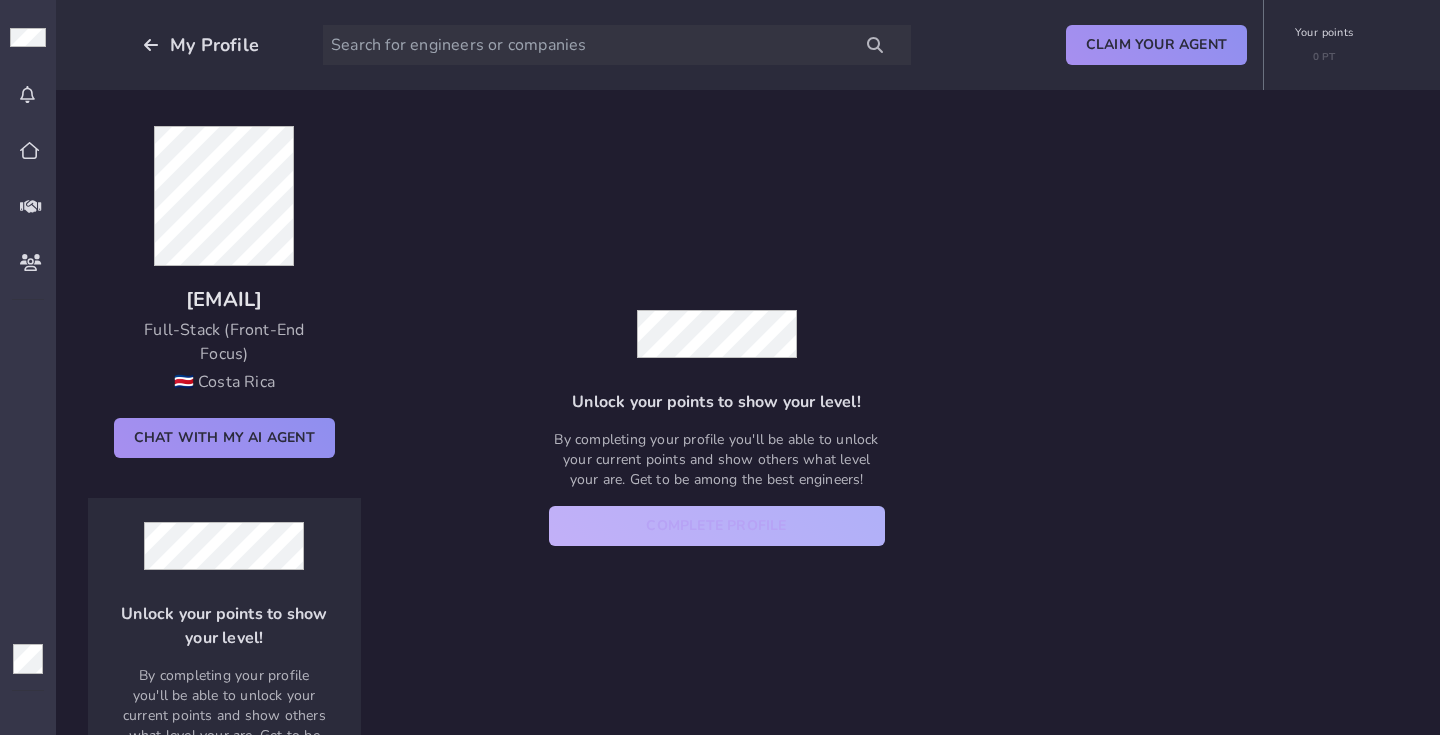 click on "Complete Profile" at bounding box center [717, 526] 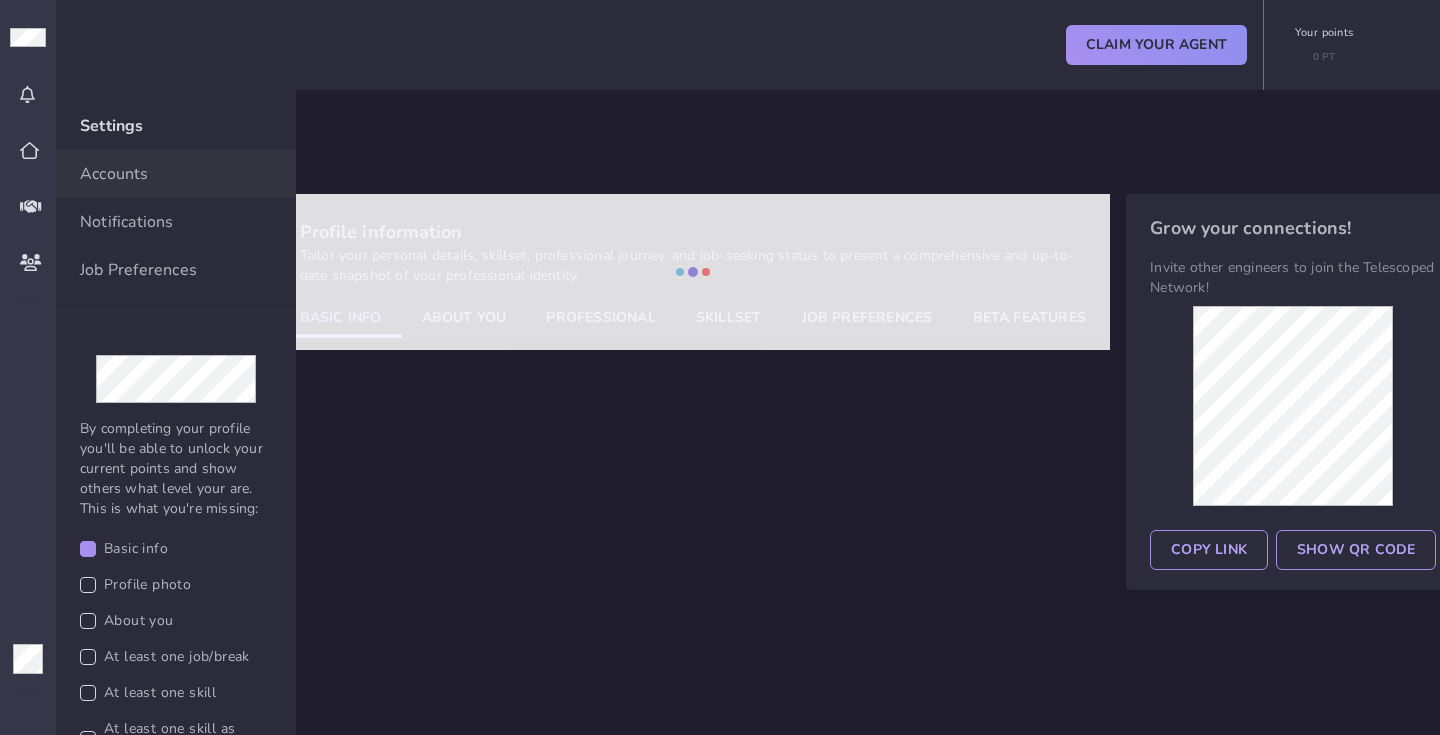 select on "506" 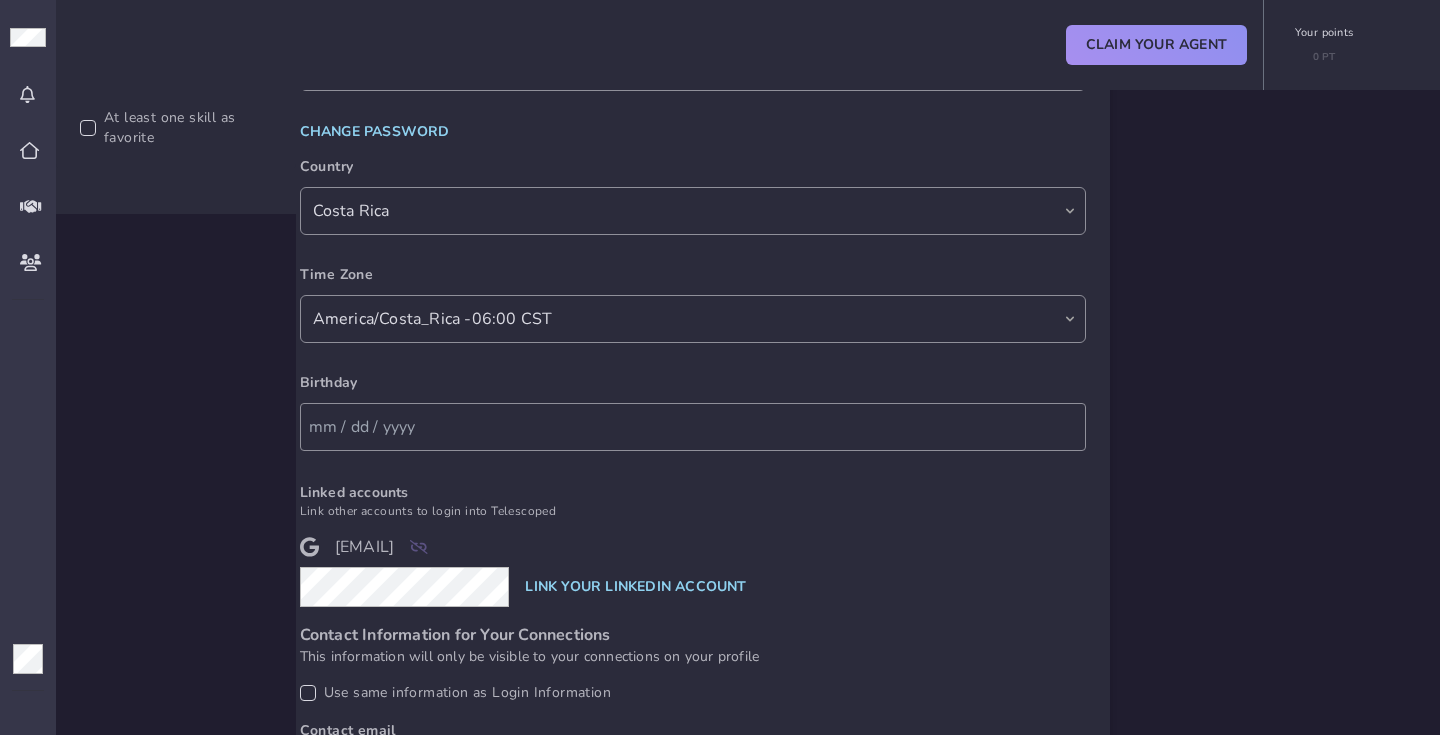 scroll, scrollTop: 621, scrollLeft: 0, axis: vertical 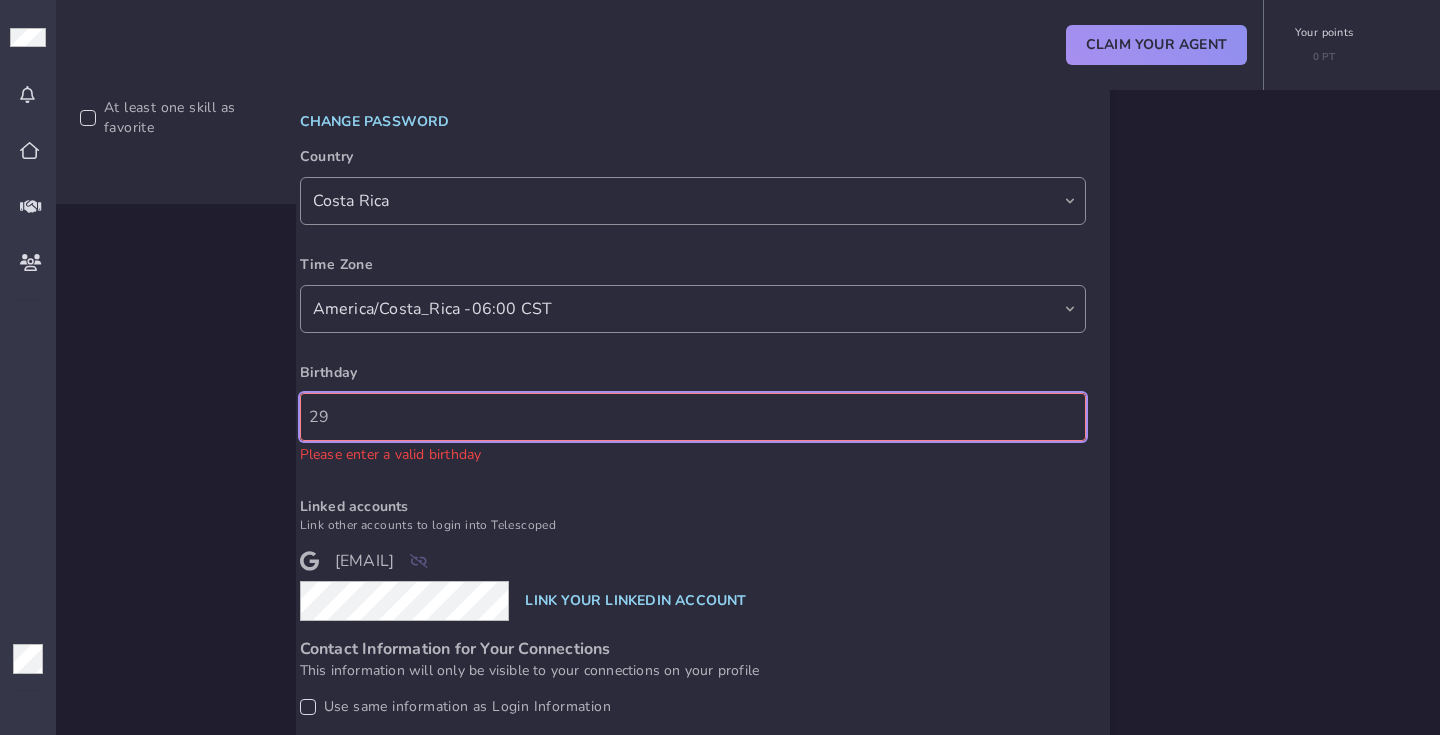 type on "2" 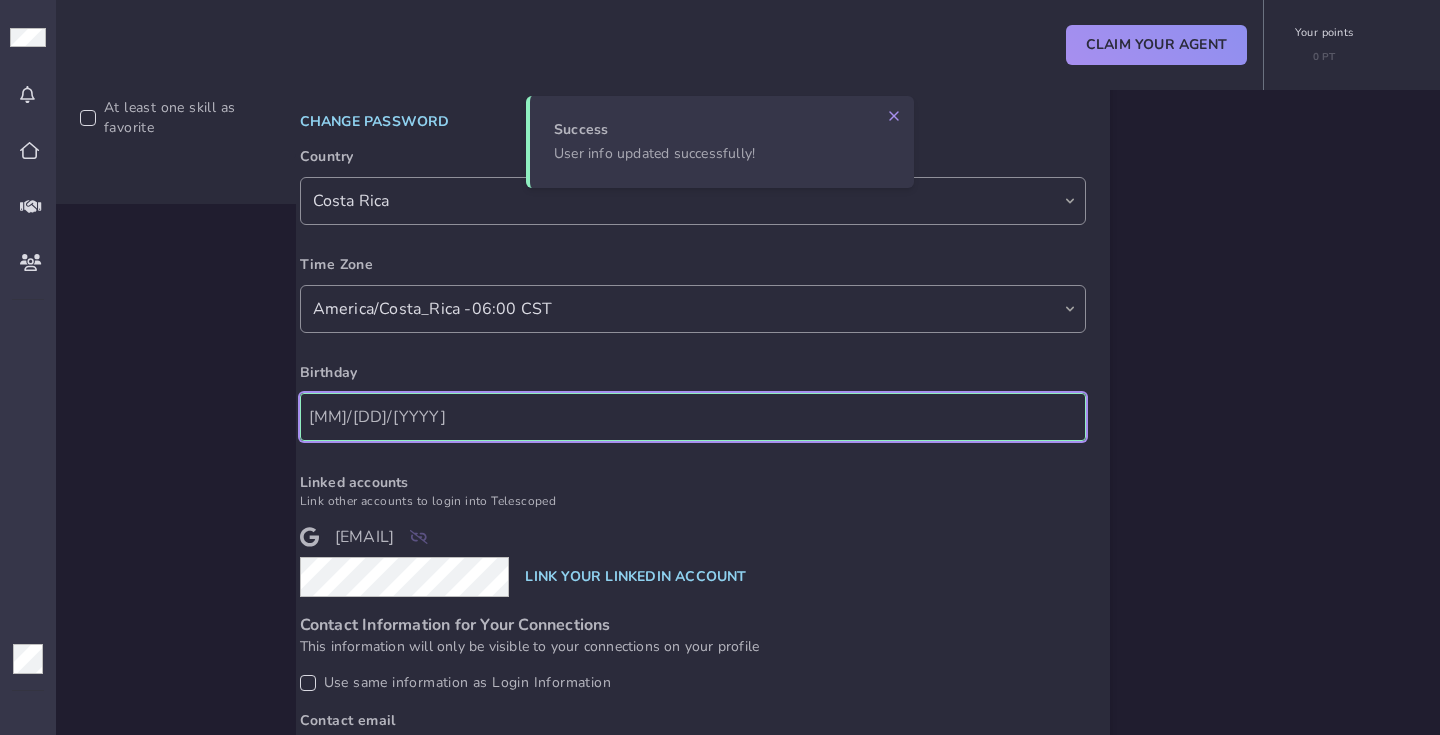 type on "[MM]/[DD]/[YYYY]" 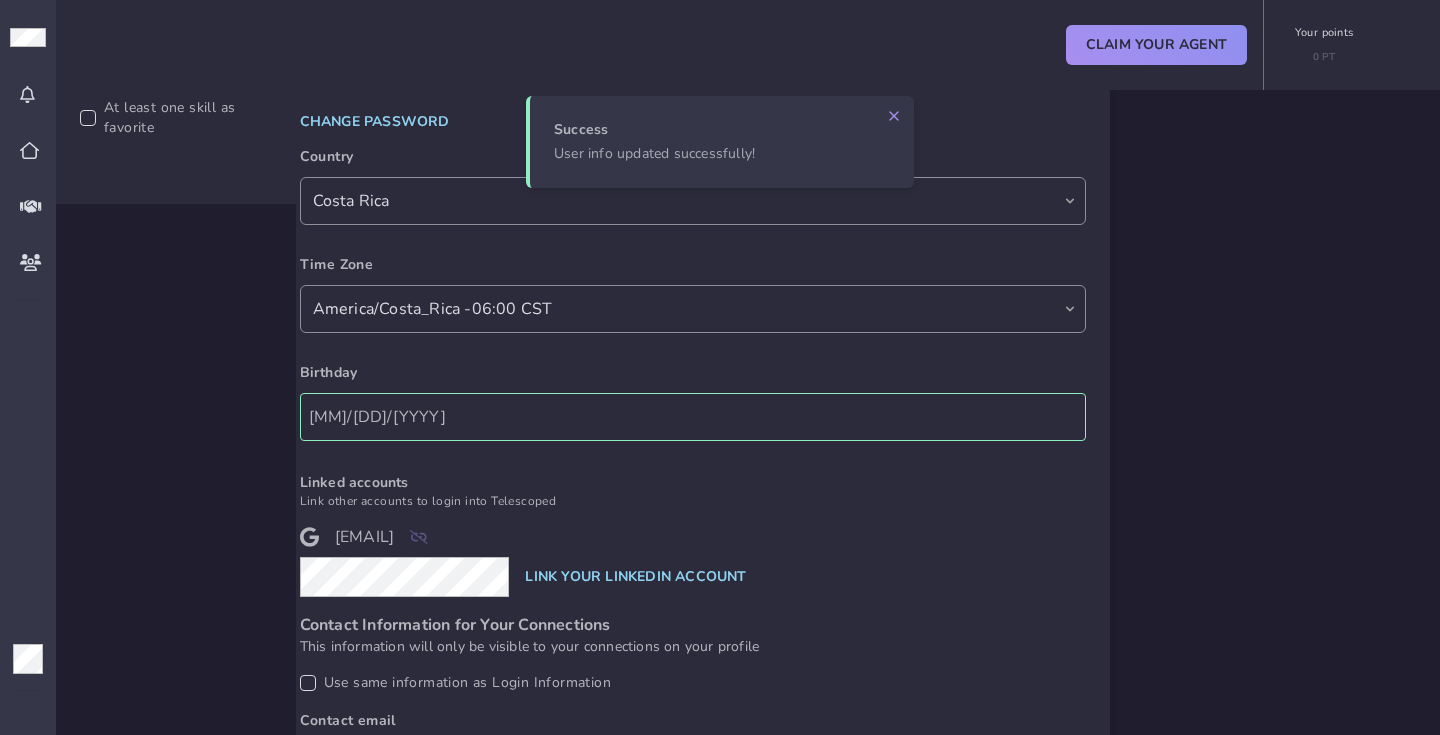 click on "[FIRST] [LAST] [EMAIL] Telescoped Login Information  These are your login details. They may be used for notifications or for the Telescoped Team to contact you.  Account email* [EMAIL] Account phone Country Code +506 🇨🇷 +1 🇺🇸/🇨🇦 +93 🇦🇫 +355 🇦🇱 +213 🇩🇿 +1684 🇦🇸 +376 🇦🇩 +244 🇦🇴 +1264 🇦🇮 +1268 🇦🇬 +54 🇦🇷 +374 🇦🇲 +297 🇦🇼 +61 🇦🇺 +43 🇦🇹 +994 🇦🇿 +1242 🇧🇸 +973 🇧🇭 +880 🇧🇩 +1246 🇧🇧 +375 🇧🇾 +32 🇧🇪 +501 🇧🇿 +229 🇧🇯 +1441 🇧🇲 +975 🇧🇹 +591 🇧🇴 +387 🇧🇦 +267 🇧🇼 +55 🇧🇷 +246 🇮🇴 +673 🇧🇳 +359 🇧🇬 +226 🇧🇫 +257 🇧🇮 +855 🇰🇭 +237 🇨🇲 +238 🇨🇻 +345 🇰🇾 +236 🇨🇫 +235 🇹🇩 +56 🇨🇱 +86 🇨🇳 +61 🇨🇽 +61 🇨🇨 +57 🇨🇴 +269 🇰🇲 +242 🇨🇬 +243 🇨🇩 +682 🇨🇰 +225 🇨🇮 +385 🇭🇷 +53 🇨🇺 +537 🇨🇾 +420 🇨🇿 +45 🇩🇰 [PHONE]" 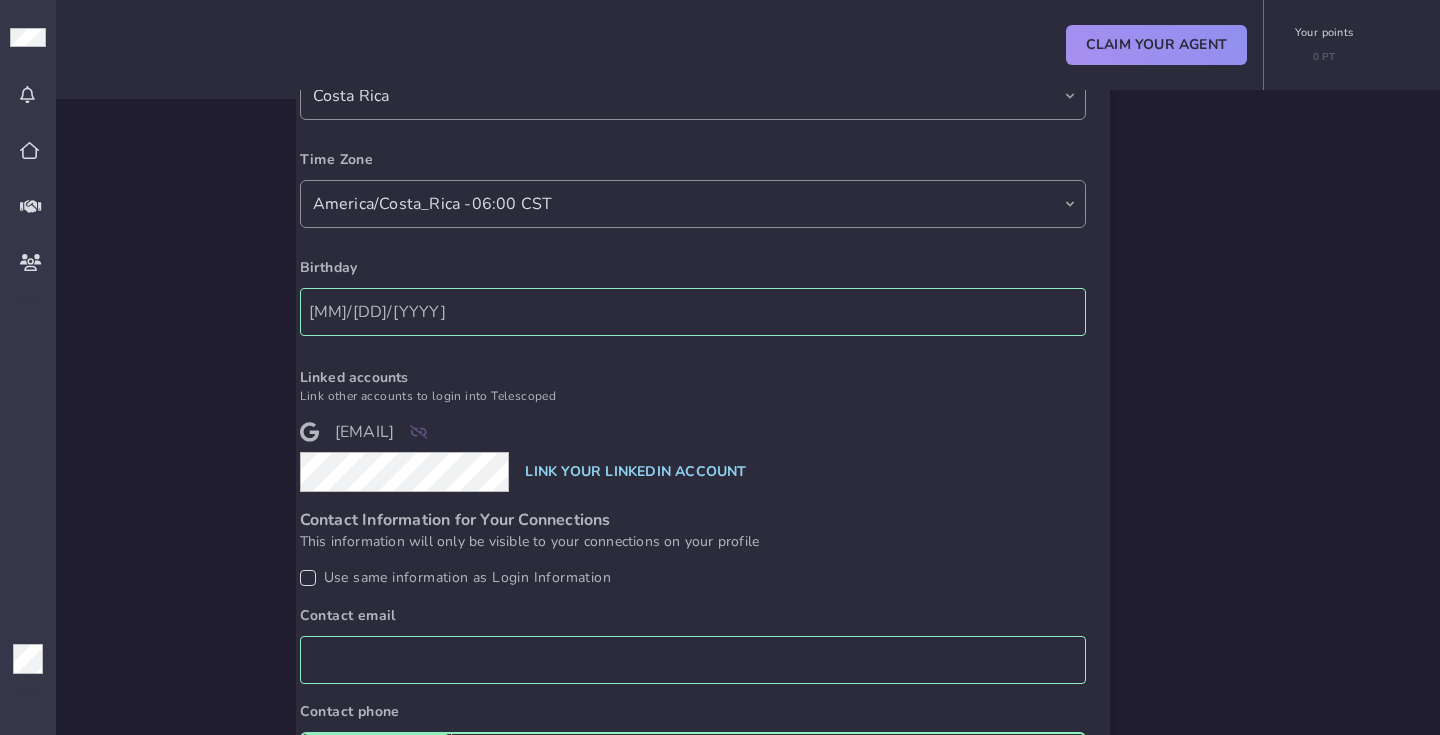 scroll, scrollTop: 749, scrollLeft: 0, axis: vertical 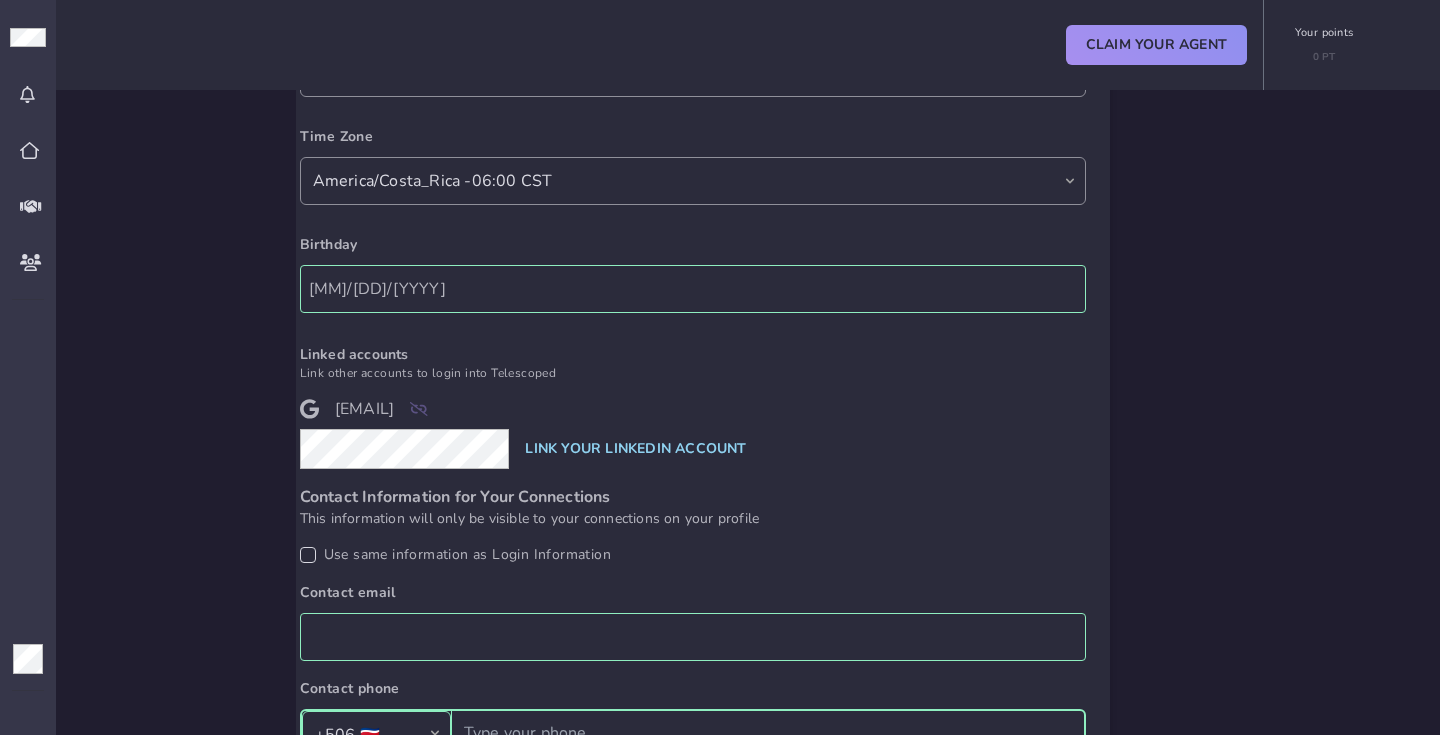 click 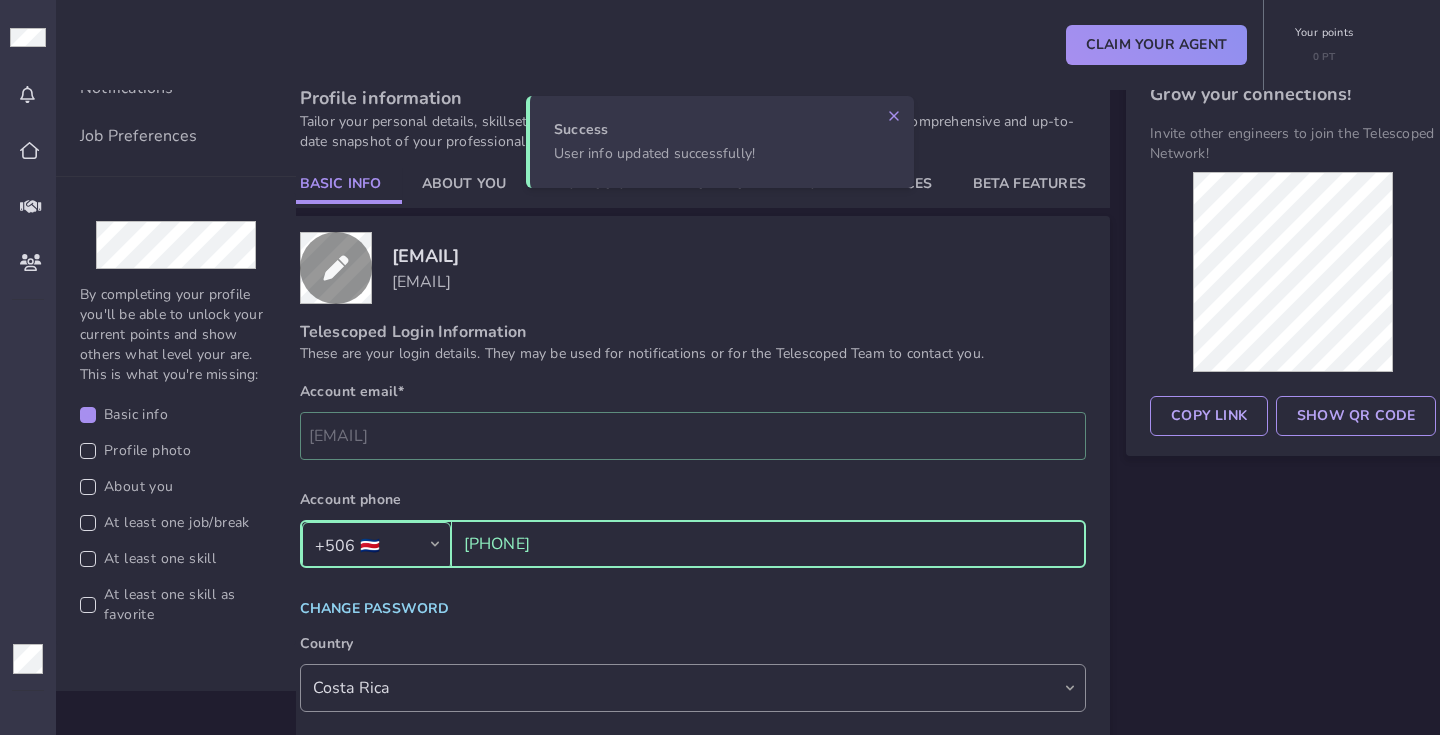 scroll, scrollTop: 121, scrollLeft: 0, axis: vertical 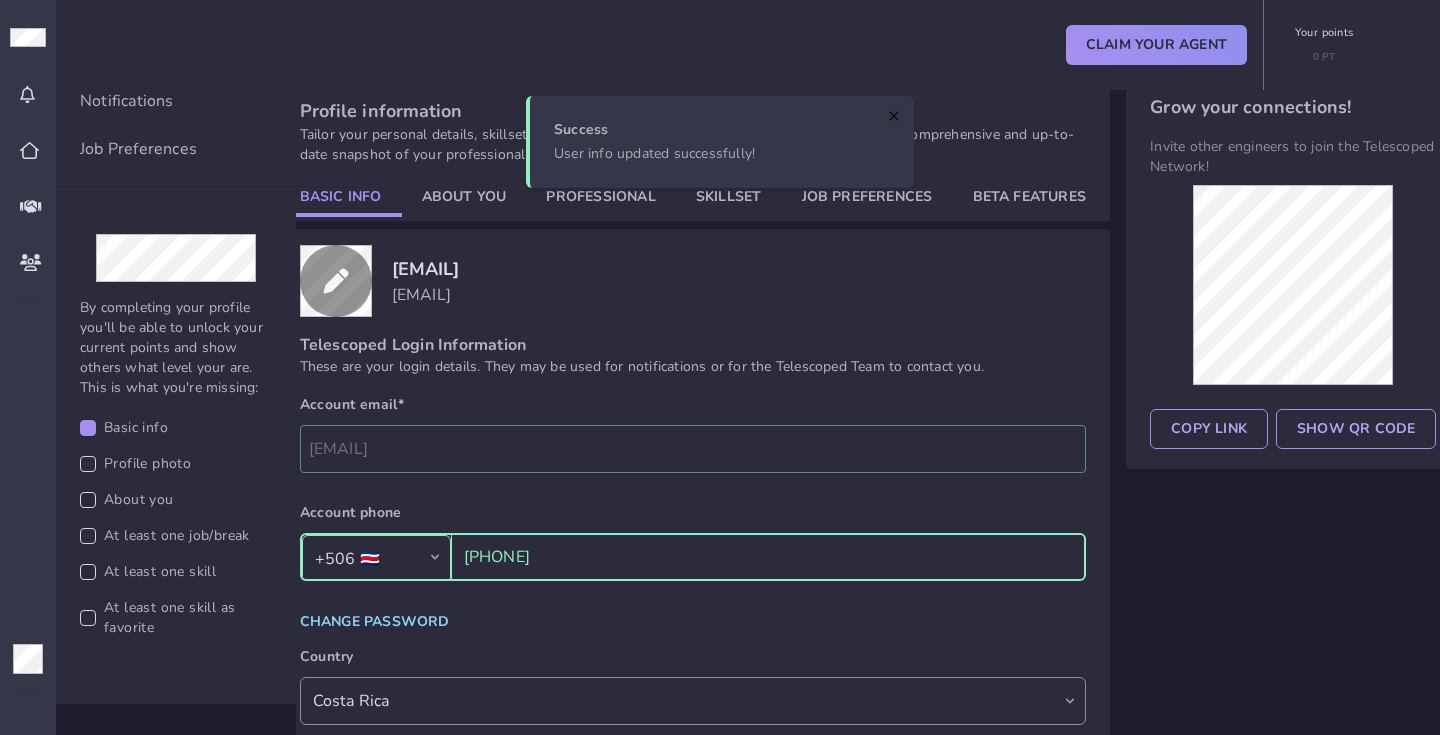 click 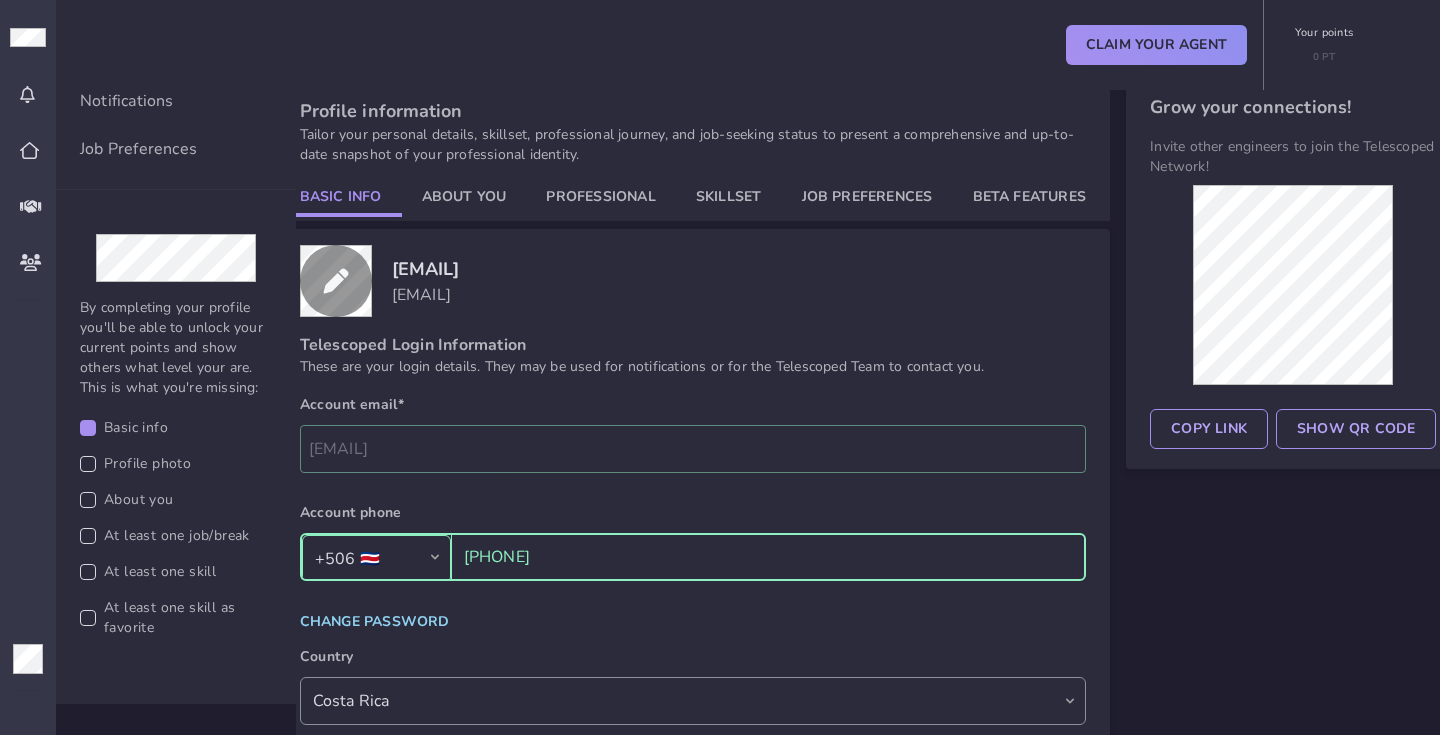click on "About You" 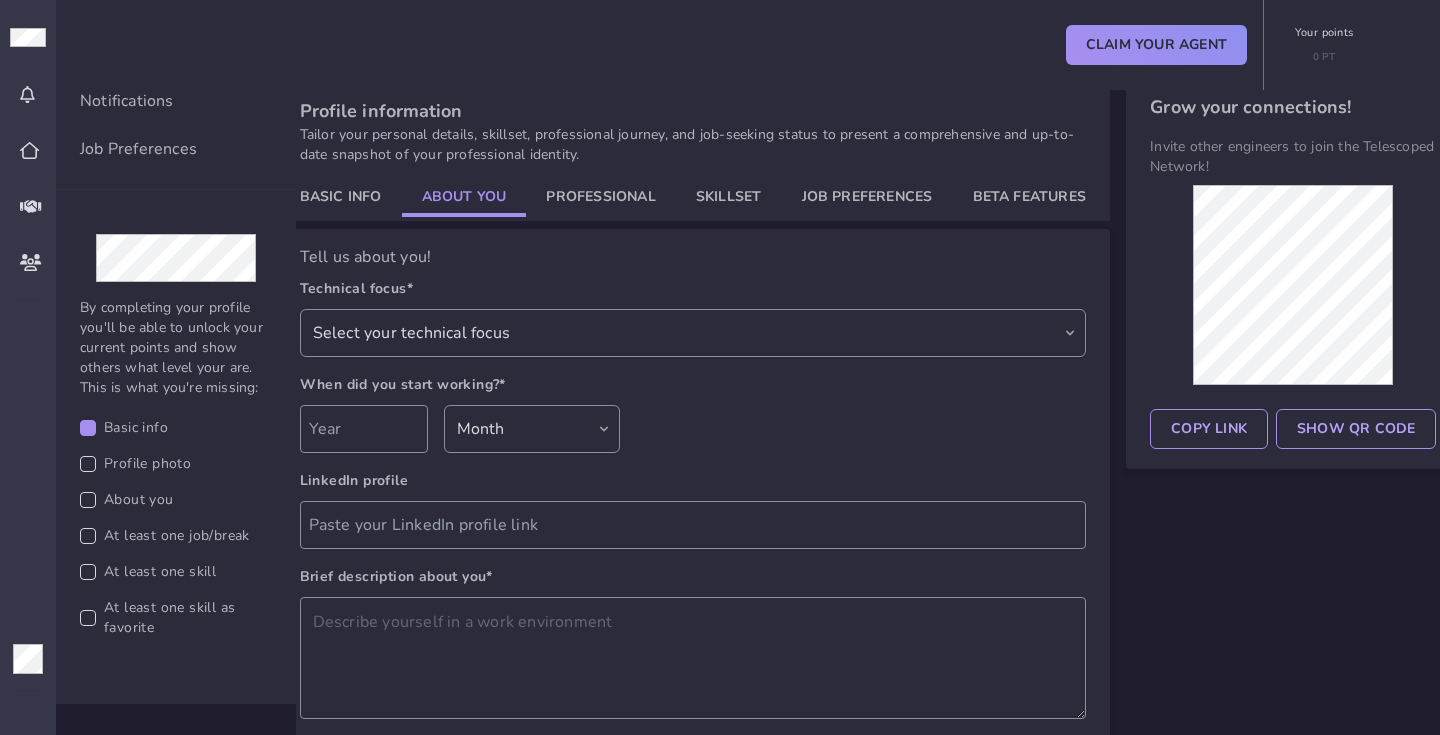 select on "74967d65-c91d-4f5f-999b-352462366a22" 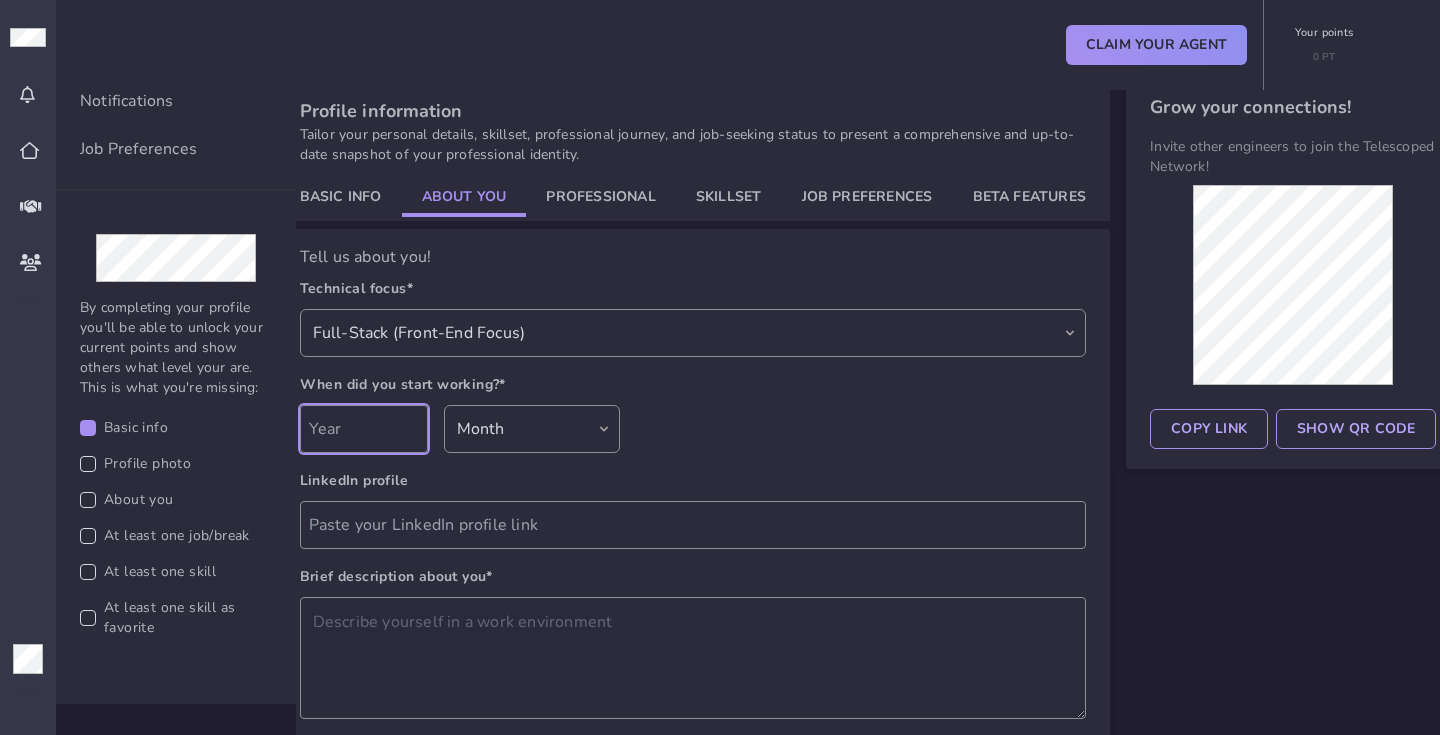 click at bounding box center (364, 429) 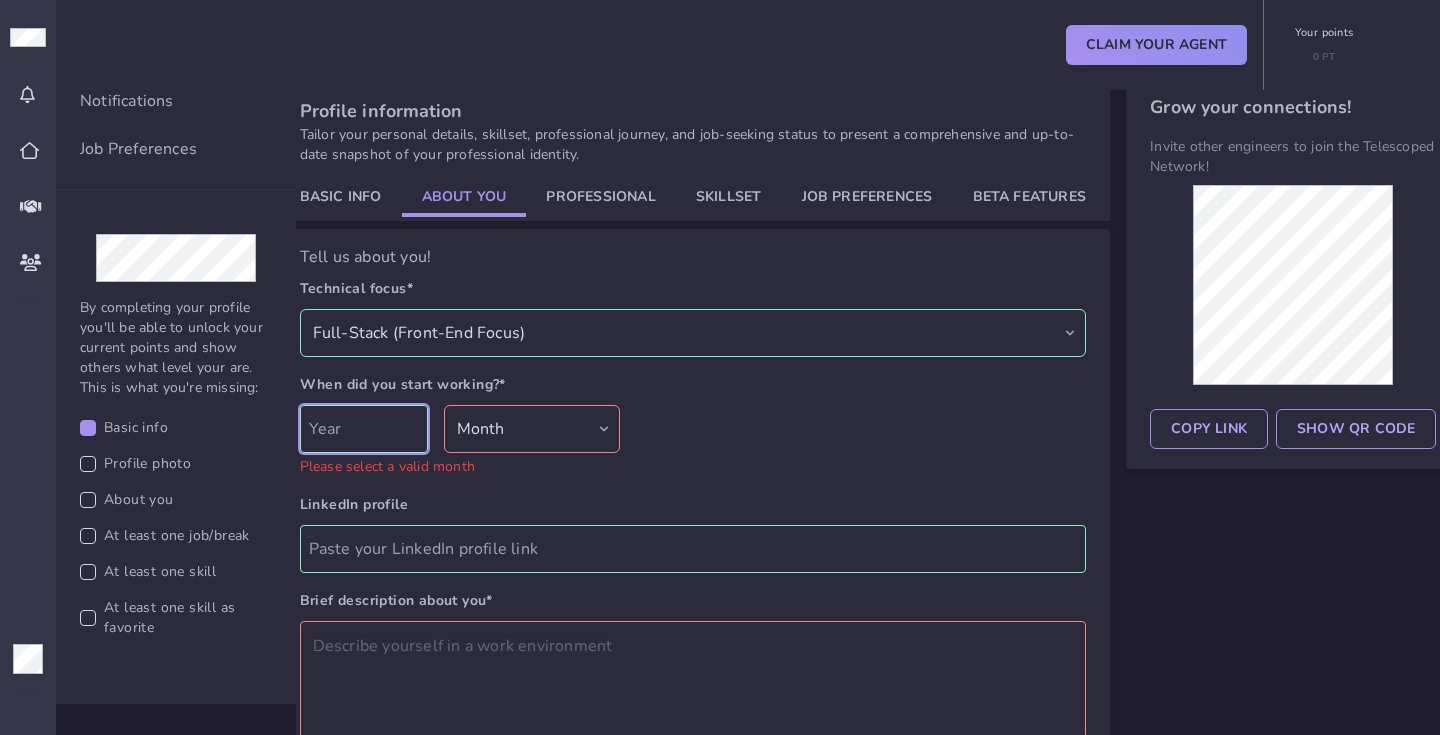 type on "[YEAR]" 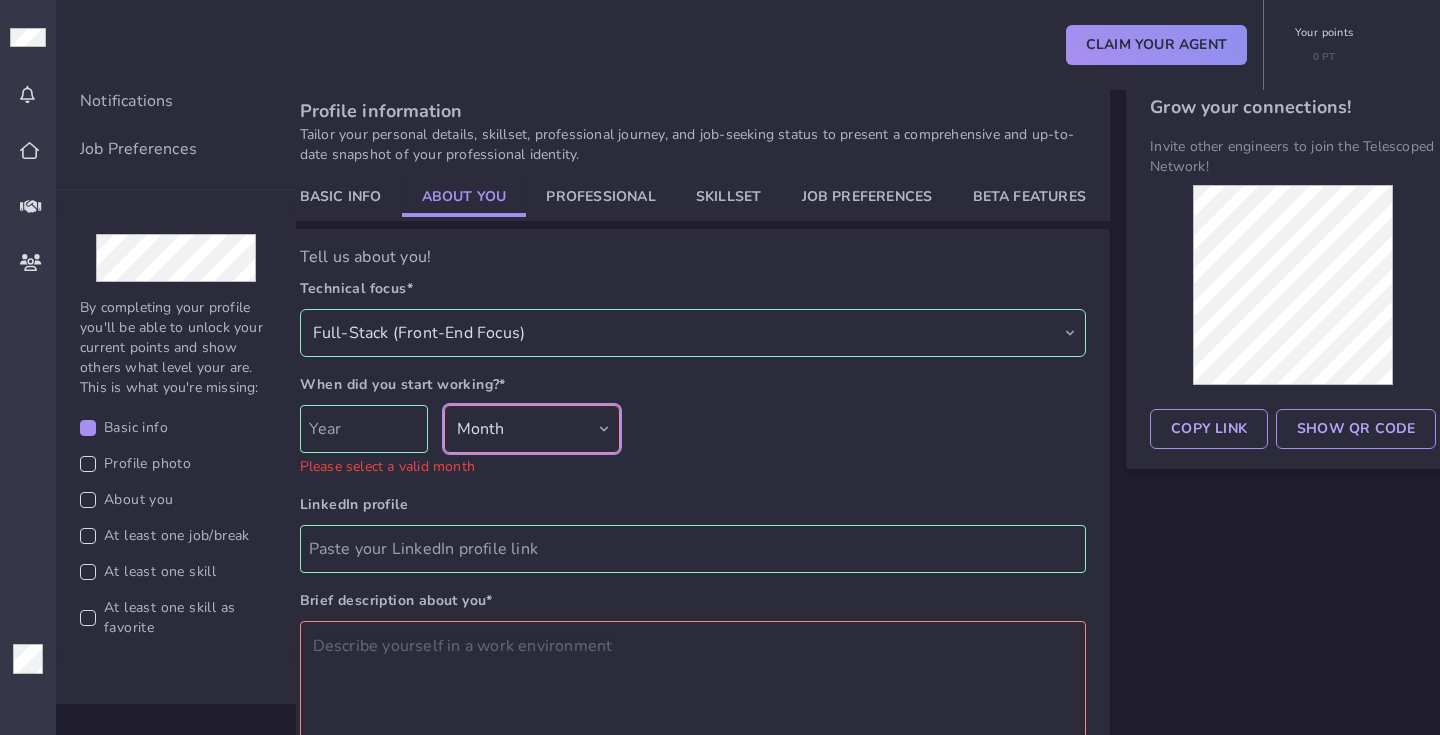 select on "08" 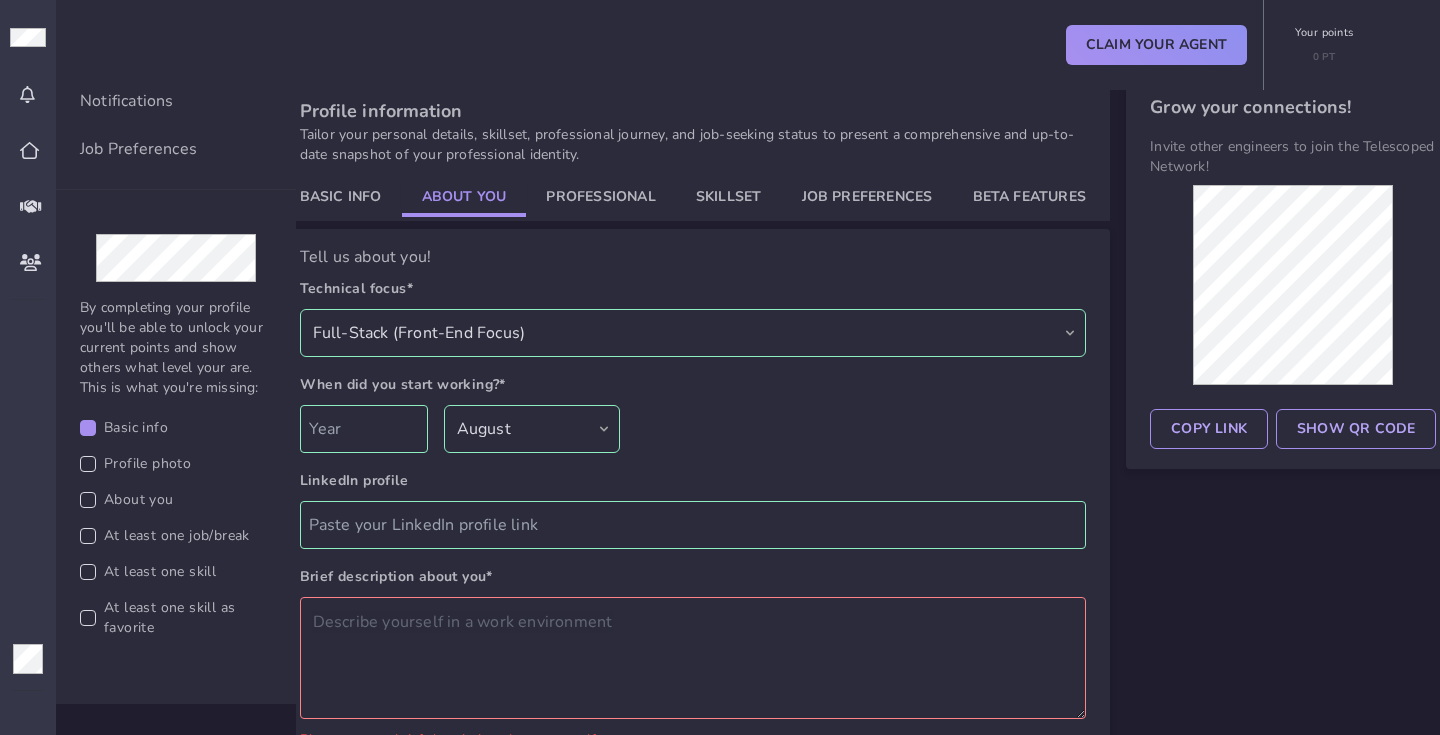 click on "Technical focus* Select your technical focus Front-End Back-End Full-Stack Full-Stack (Front-End Focus) Full-Stack (Back-End Focus) Mobile Dev Ops Automation Manager Blockchain Data Science Systems Other QA AI/ML When did you start working?* [YEAR] Month January February March April May June July August September October November December LinkedIn profile Brief description about you* Please enter a brief description about yourself Attached résumé  Choose File" 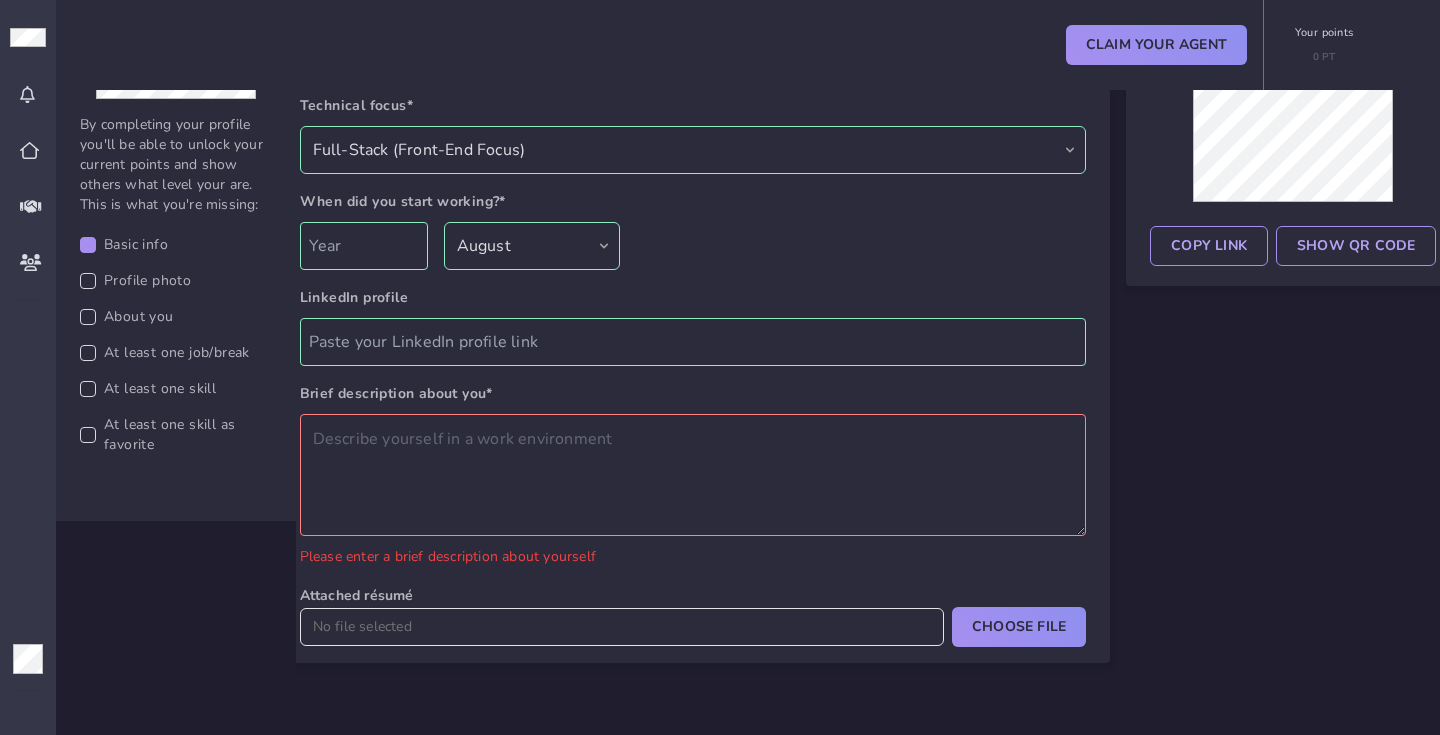 scroll, scrollTop: 304, scrollLeft: 0, axis: vertical 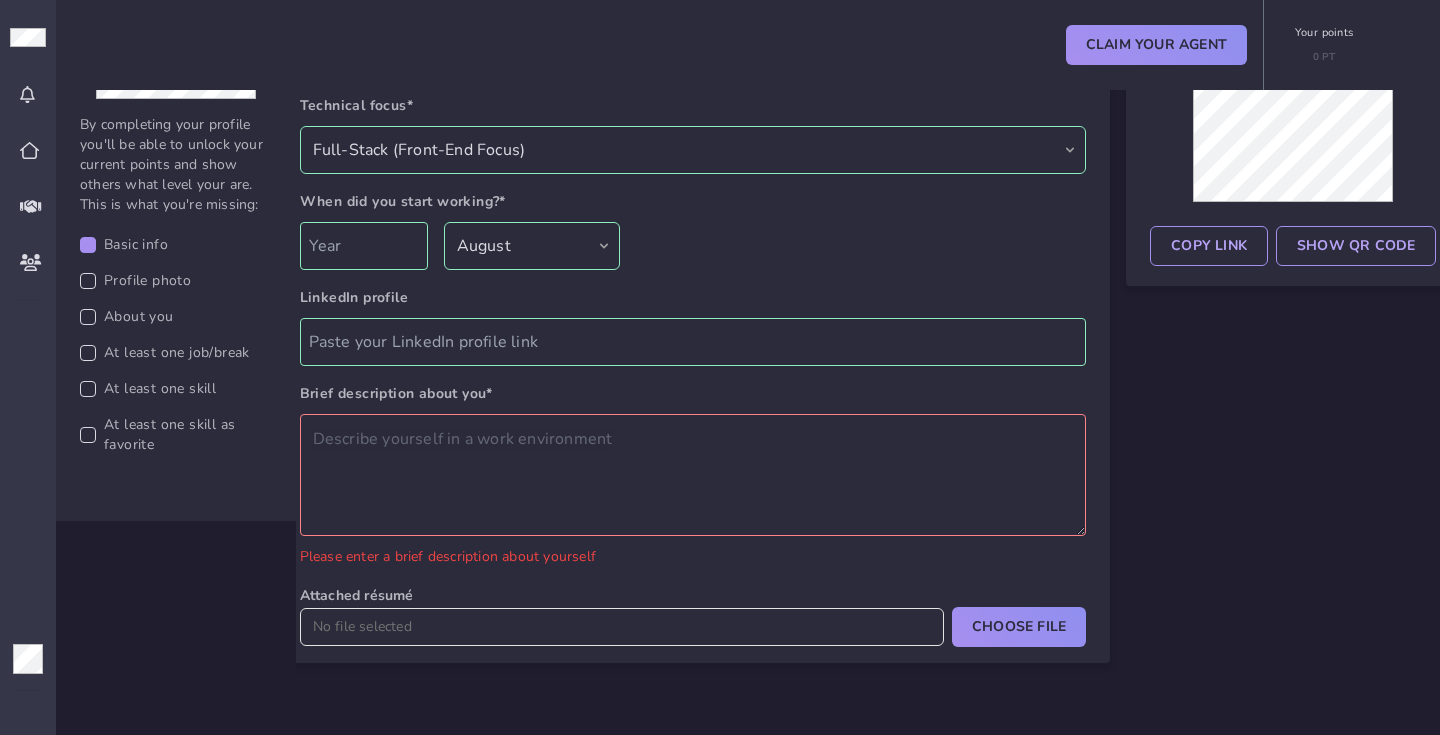 click 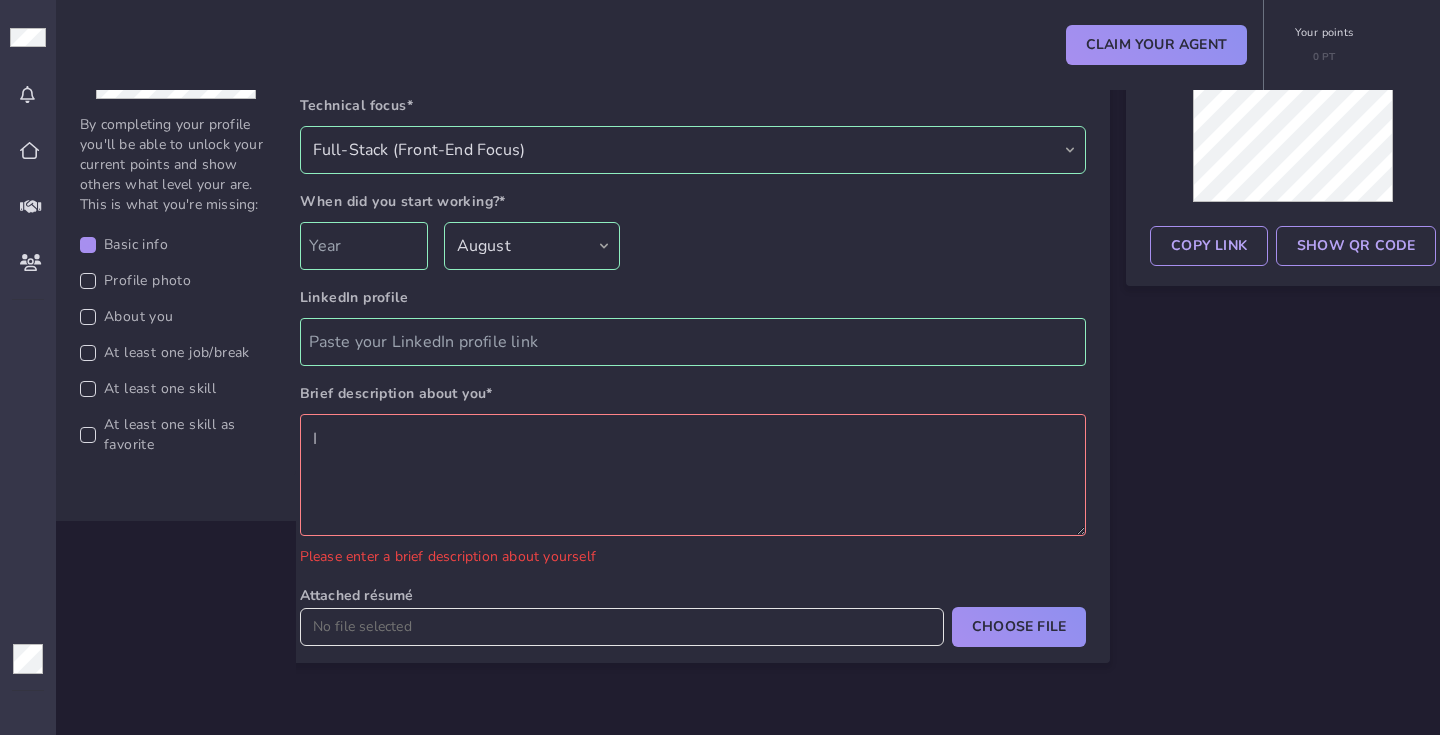 scroll, scrollTop: 280, scrollLeft: 0, axis: vertical 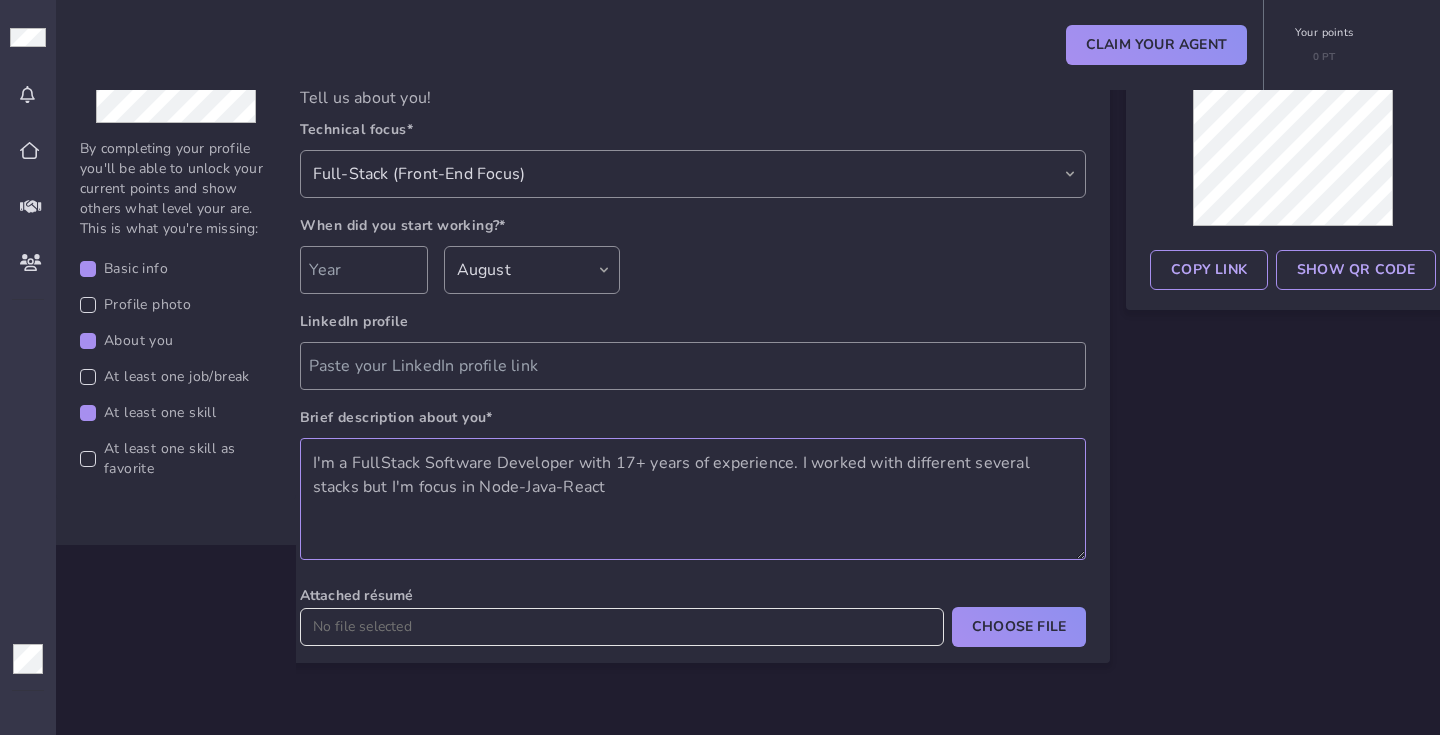 type on "I'm a FullStack Software Developer with 17+ years of experience. I worked with different several stacks but I'm focus in Node-Java-React" 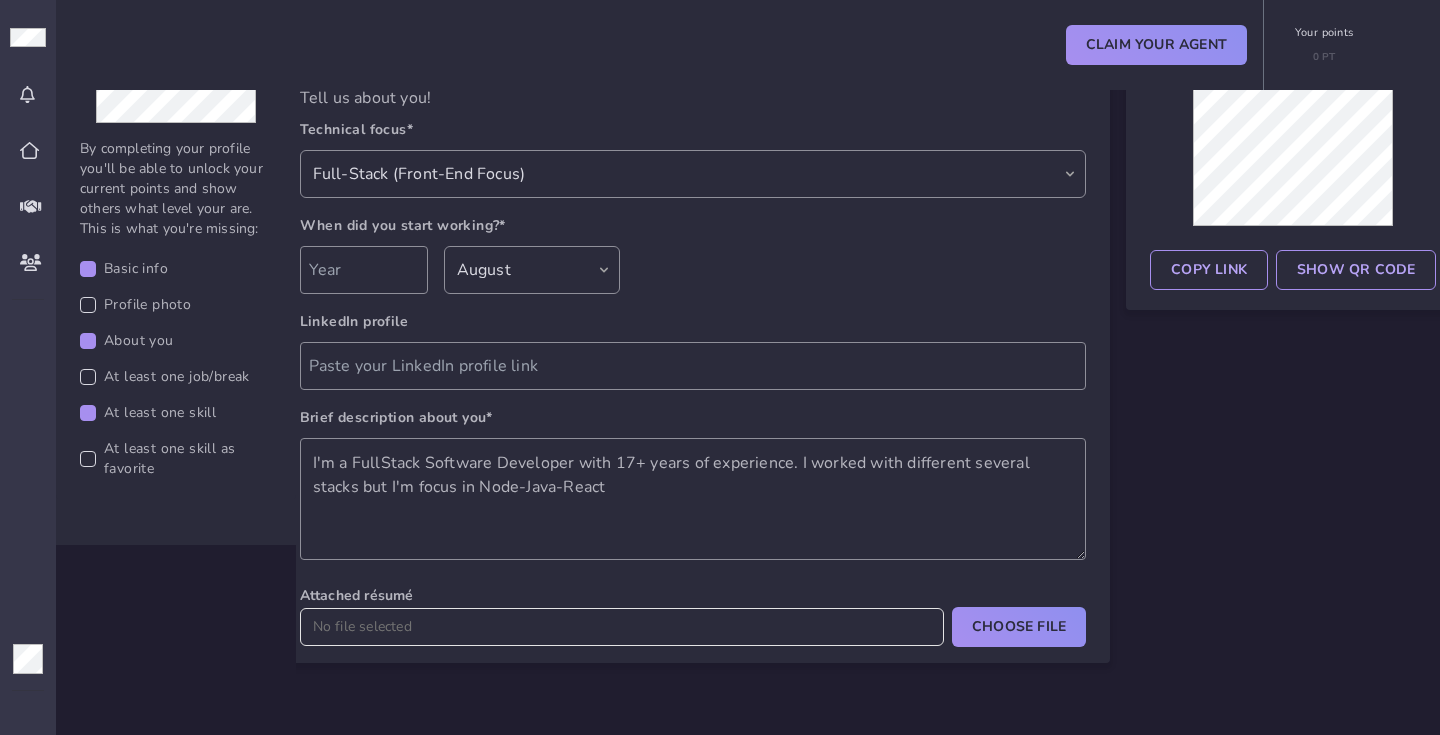 click on "Brief description about you*" at bounding box center [693, 418] 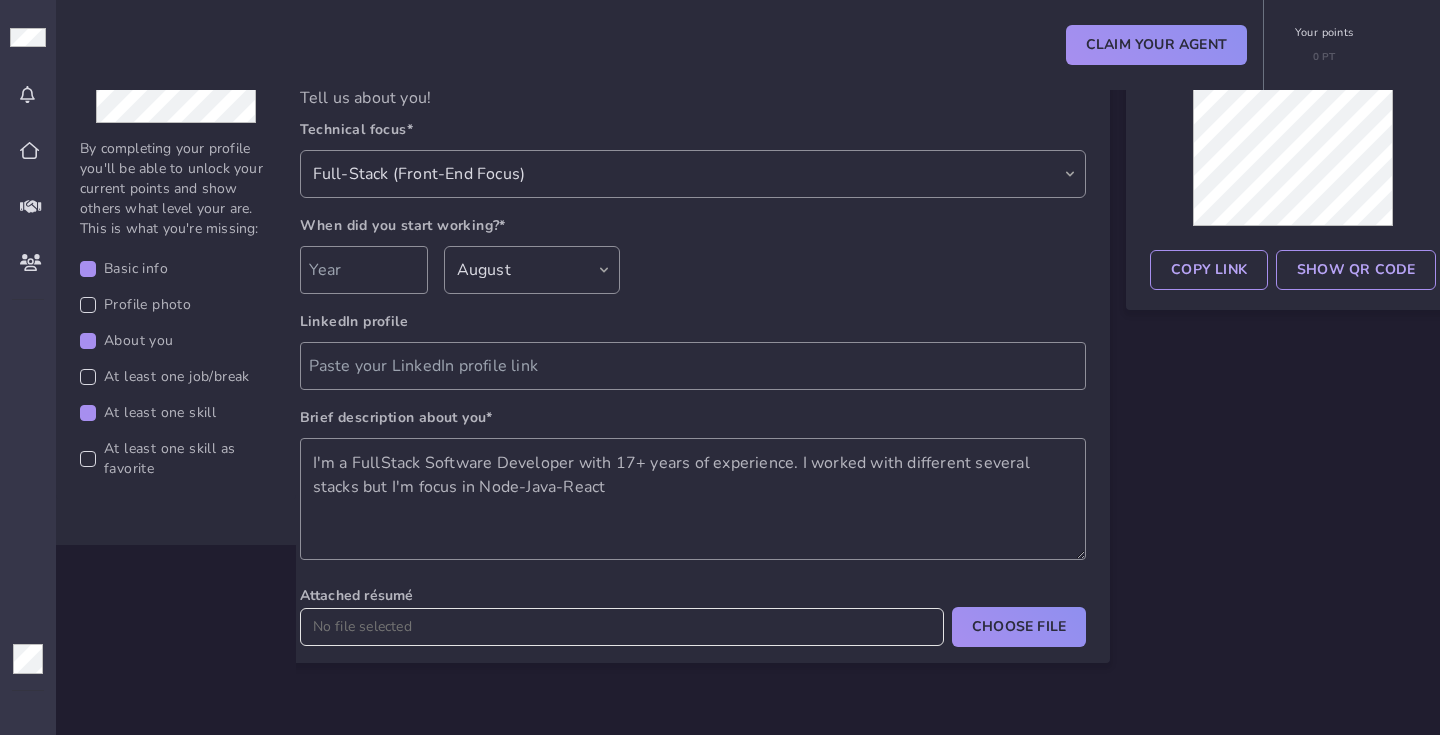 click on "Claim Your Agent Your points 0 PT" at bounding box center [748, 45] 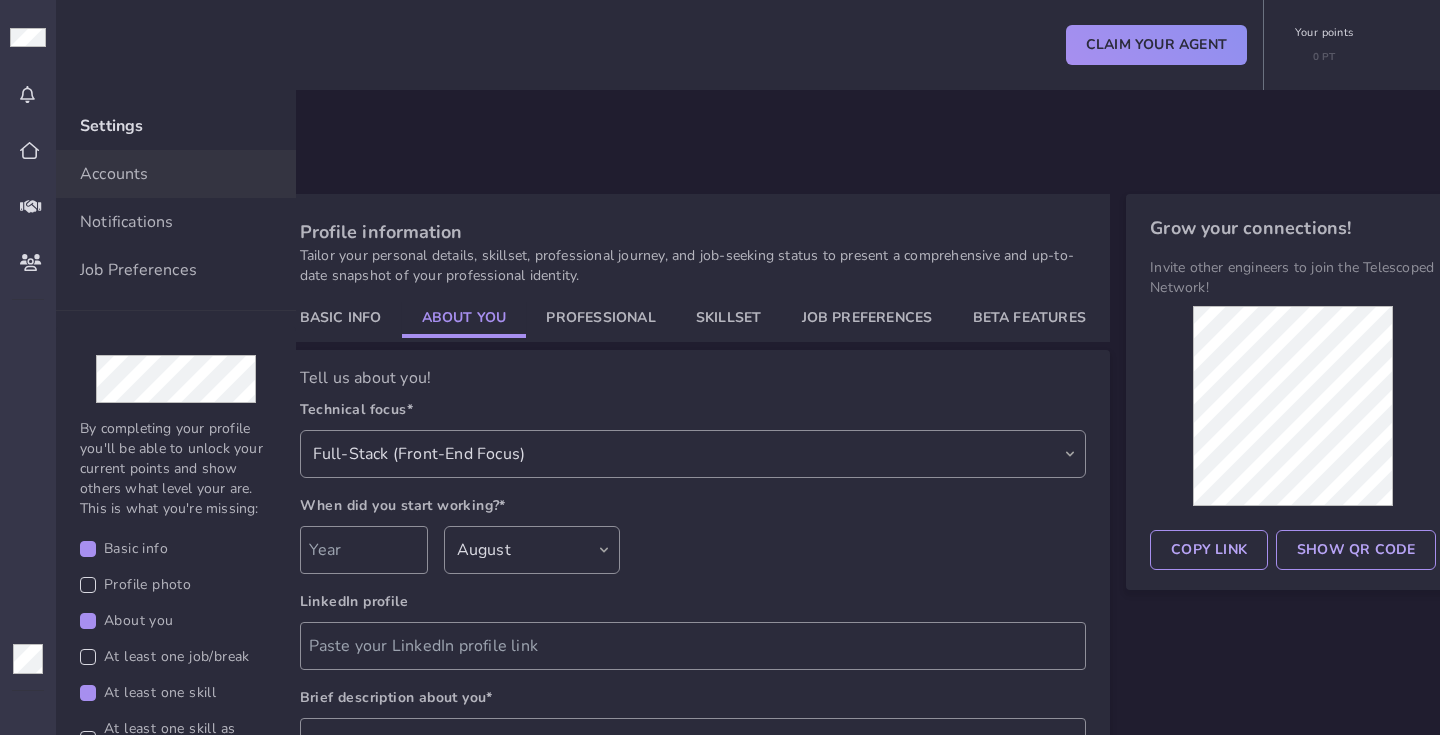 scroll, scrollTop: -1, scrollLeft: 0, axis: vertical 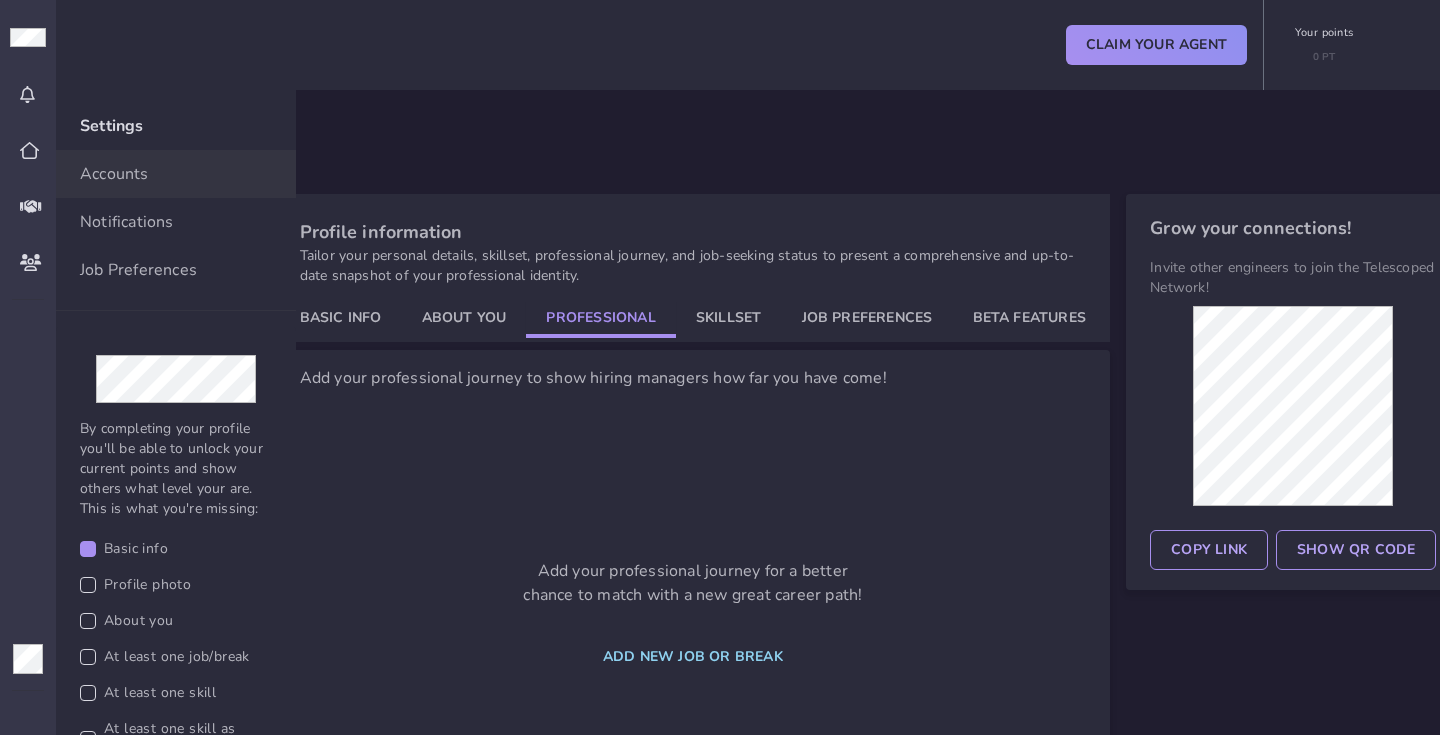 type 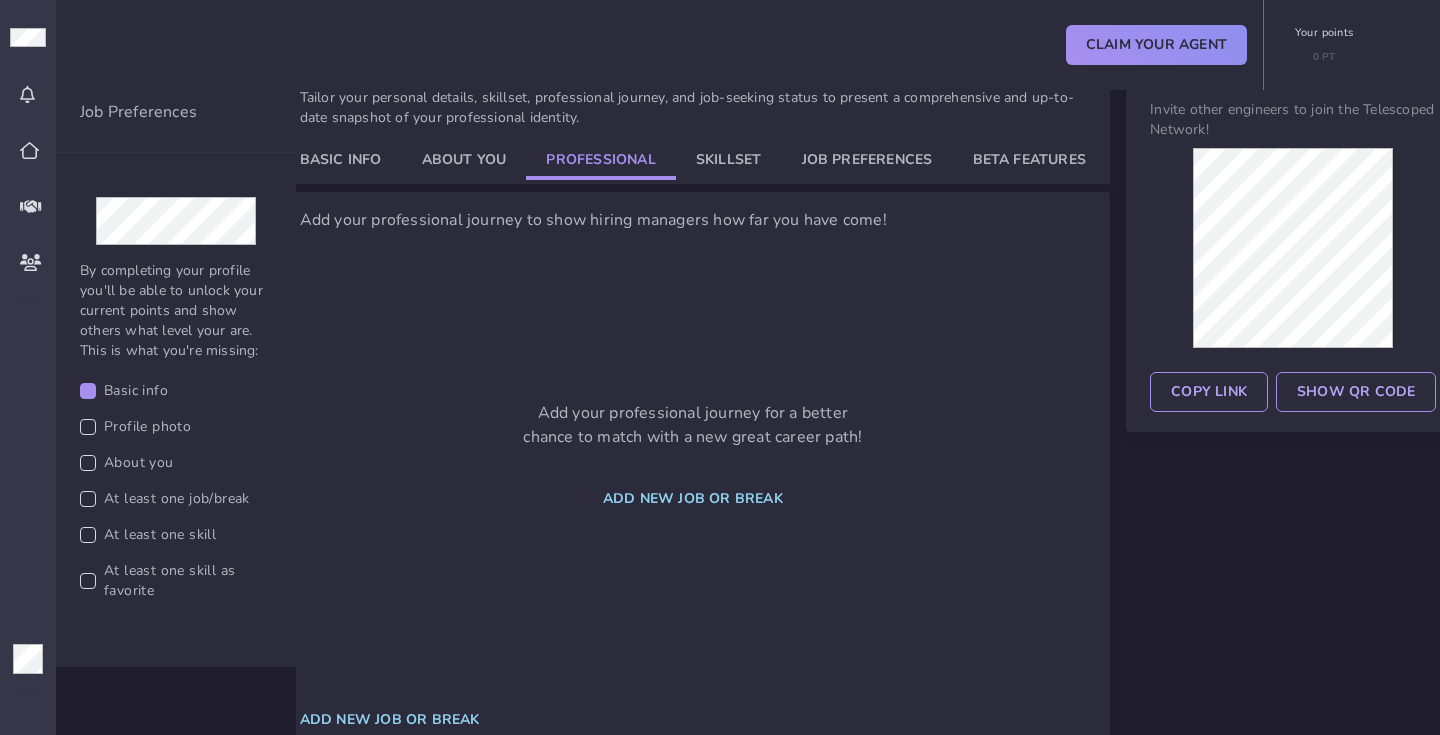 scroll, scrollTop: 159, scrollLeft: 0, axis: vertical 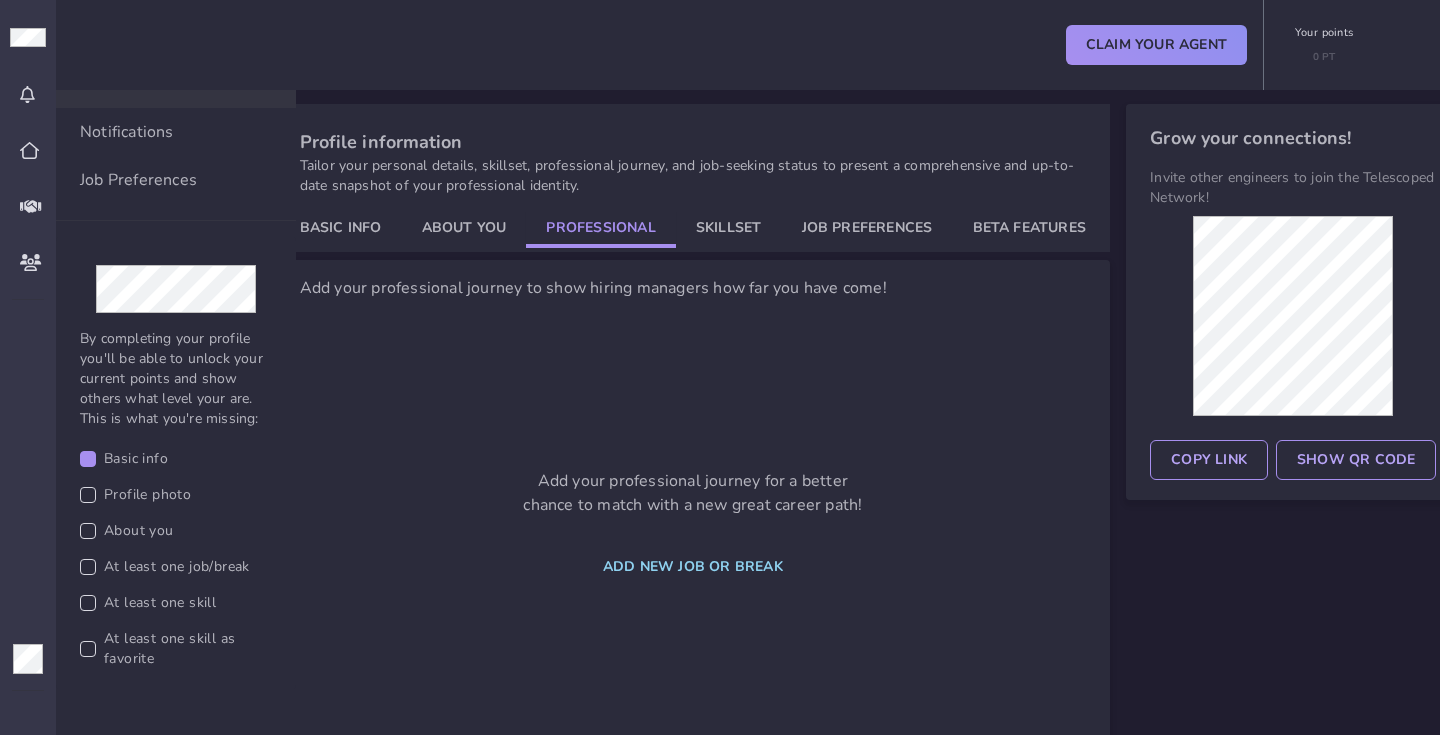 click on "Profile information  Tailor your personal details, skillset, professional journey, and job-seeking status to present a comprehensive and up-to-date snapshot of your professional identity.  Basic Info About You Professional Skillset Job Preferences Beta Features  Add your professional journey to show hiring managers how far you have come!   Add your professional journey for a better chance to match with a new great career path!   Add new job or break   Add new job or break" 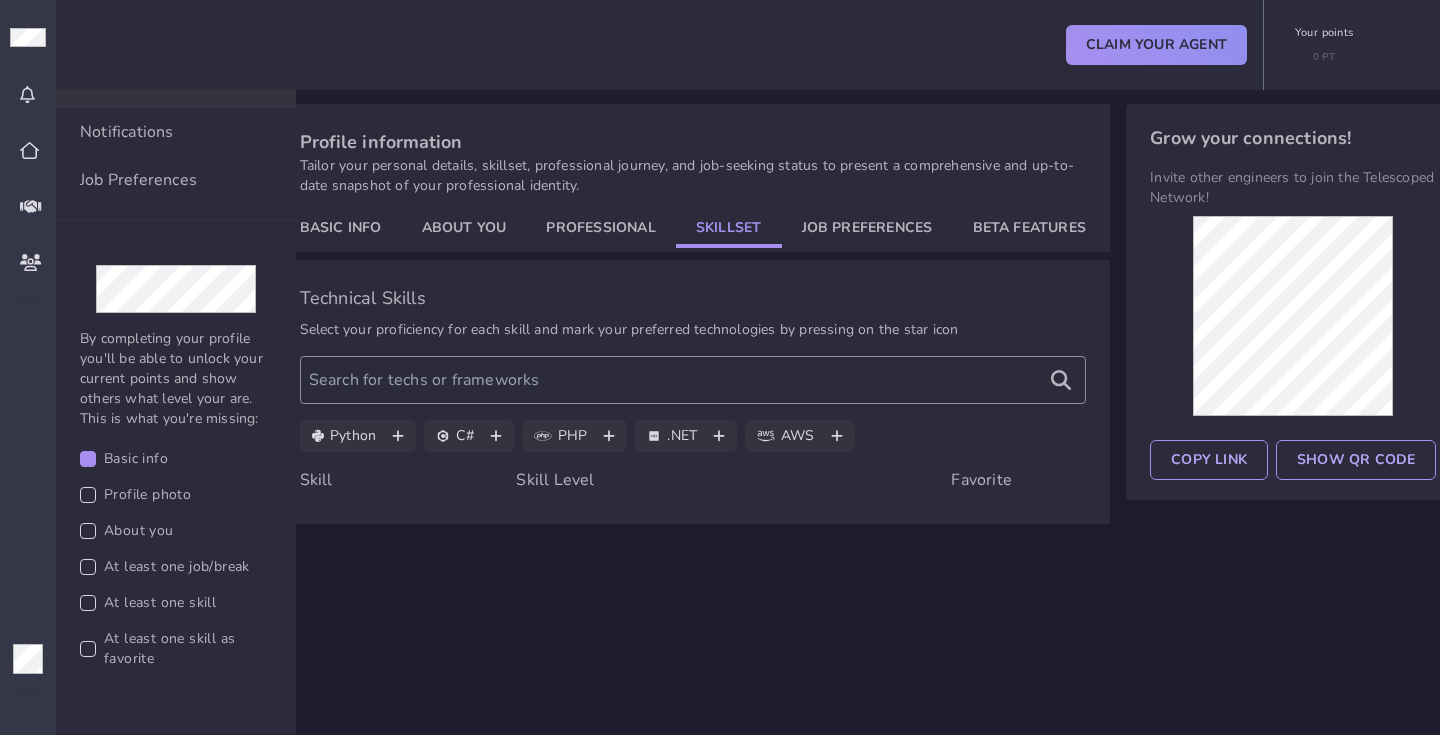 type 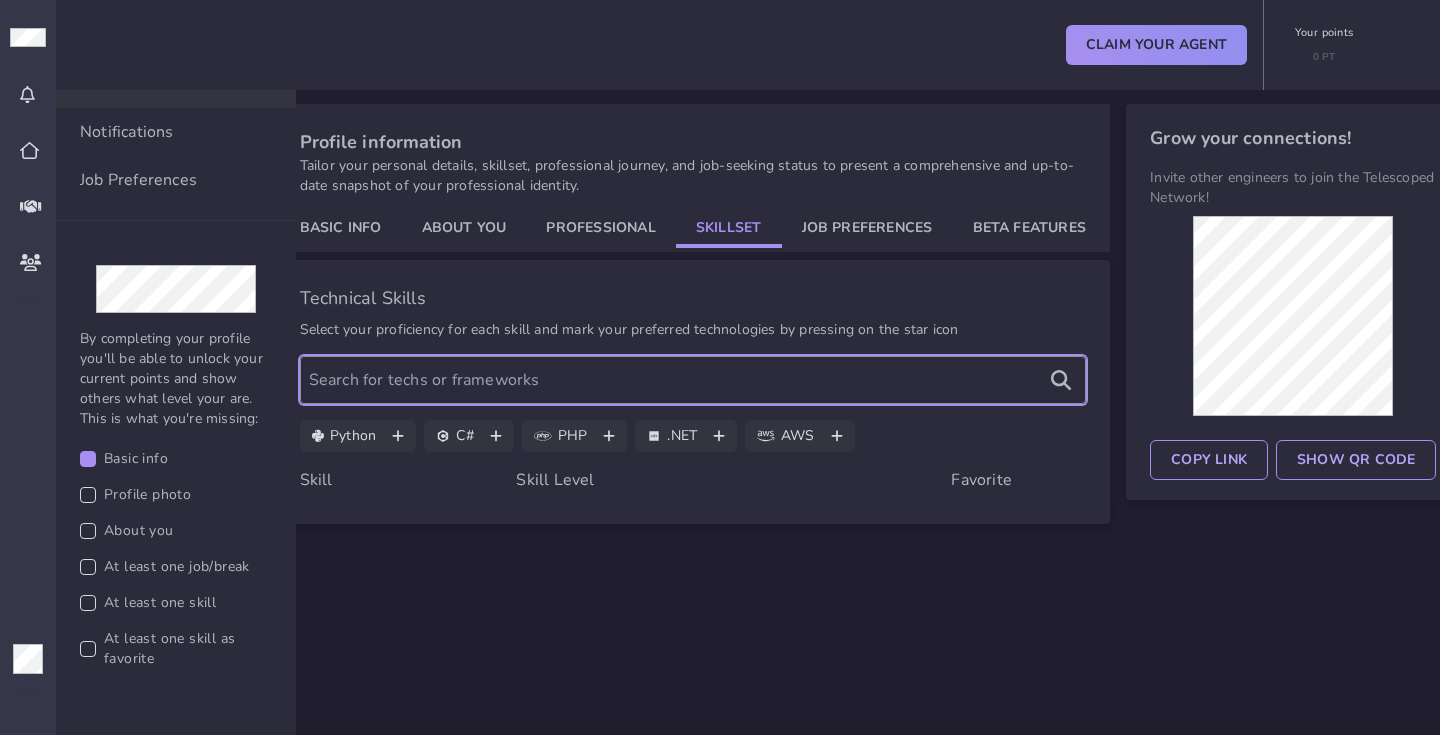 click at bounding box center [693, 380] 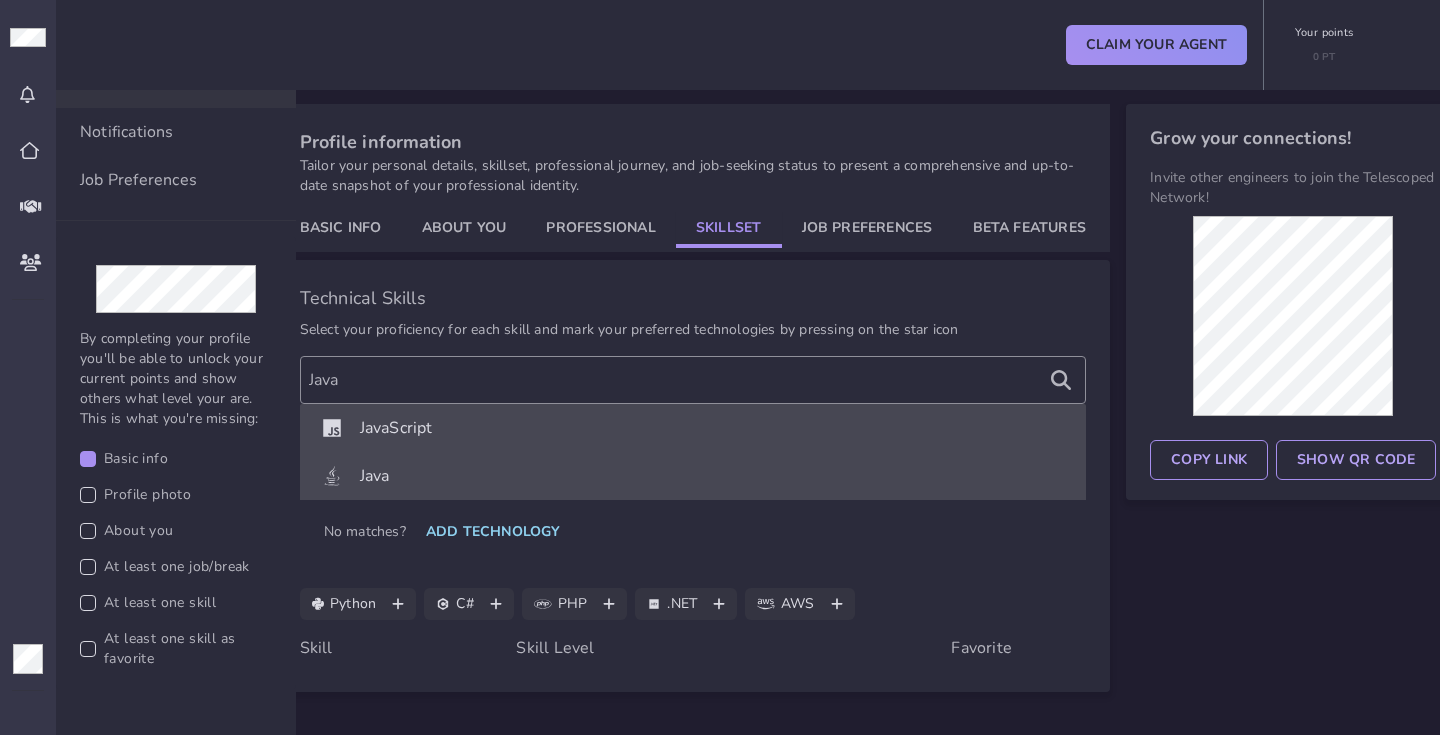 click on "Java" 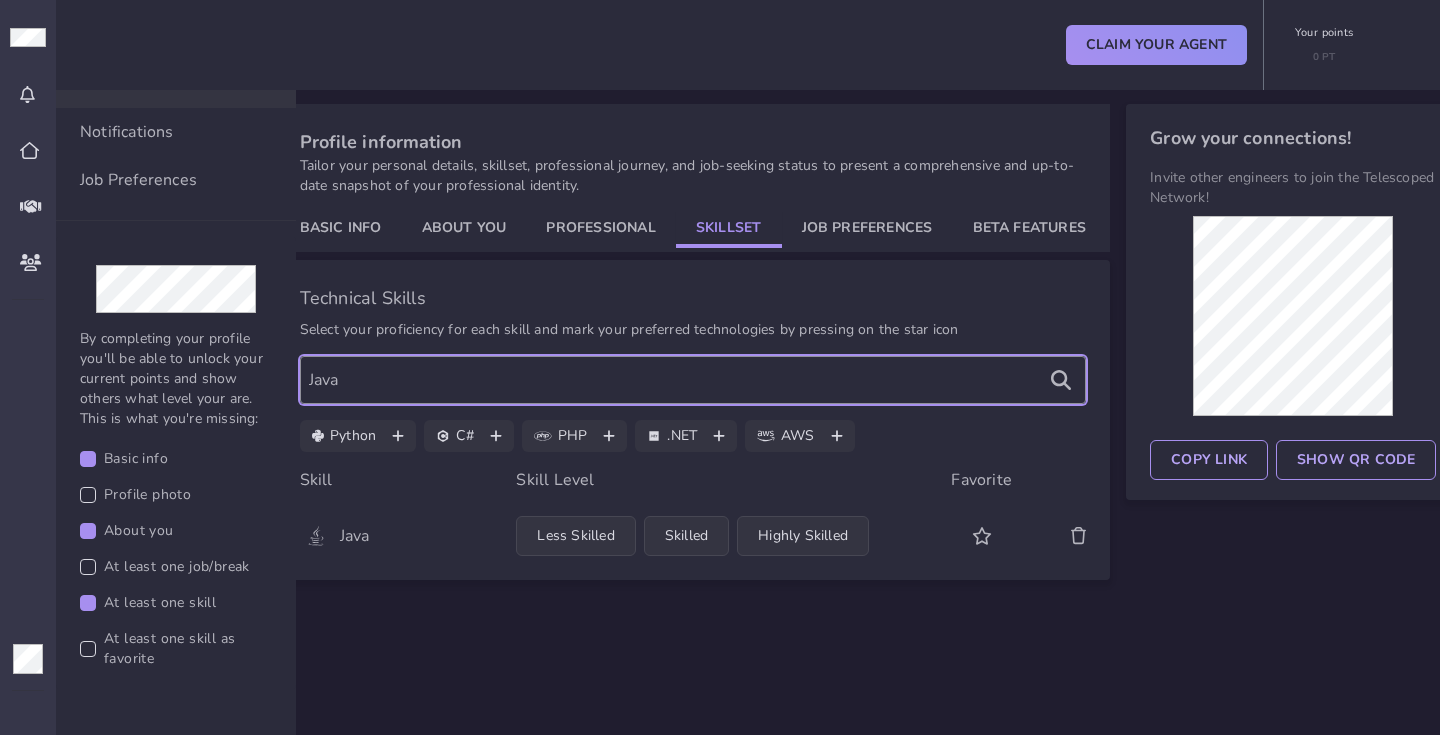 click on "Java" at bounding box center [693, 380] 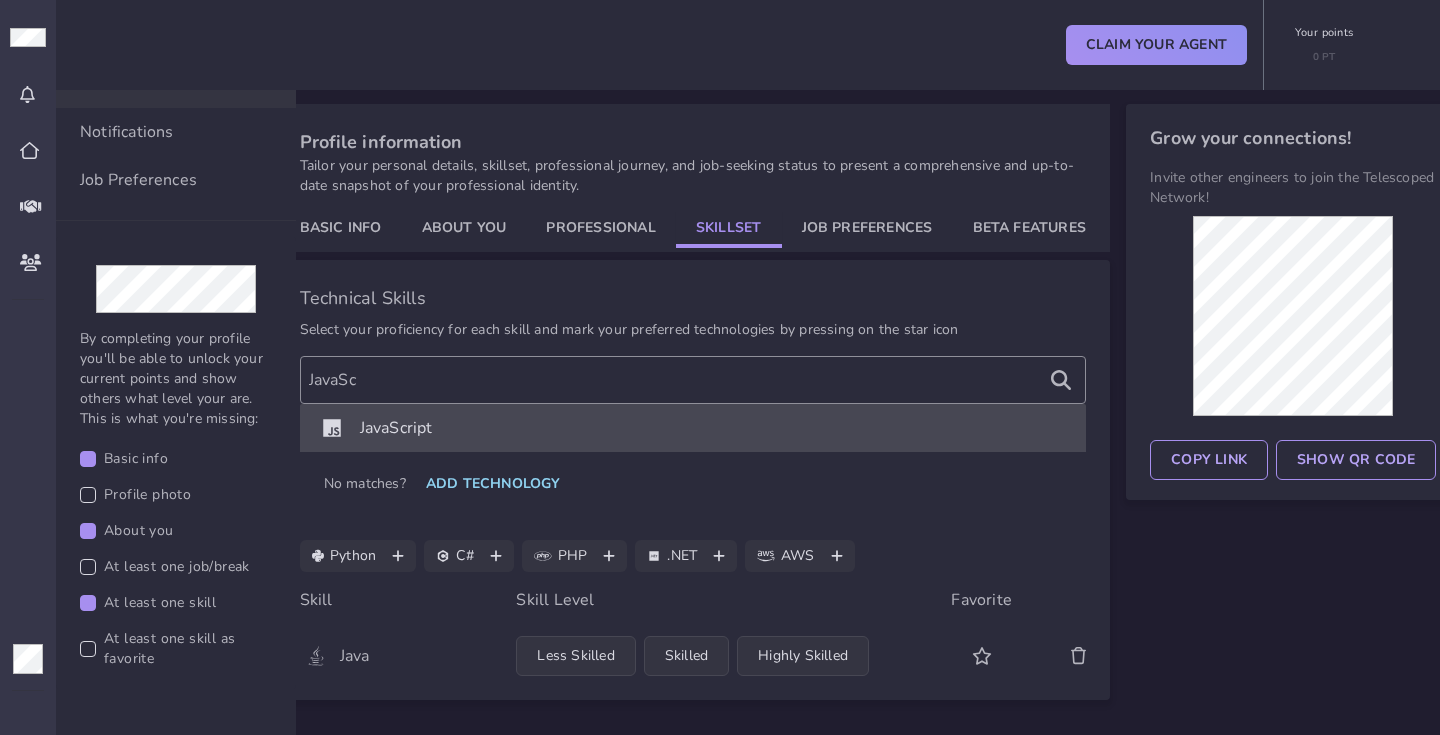 click on "JavaScript" at bounding box center (396, 428) 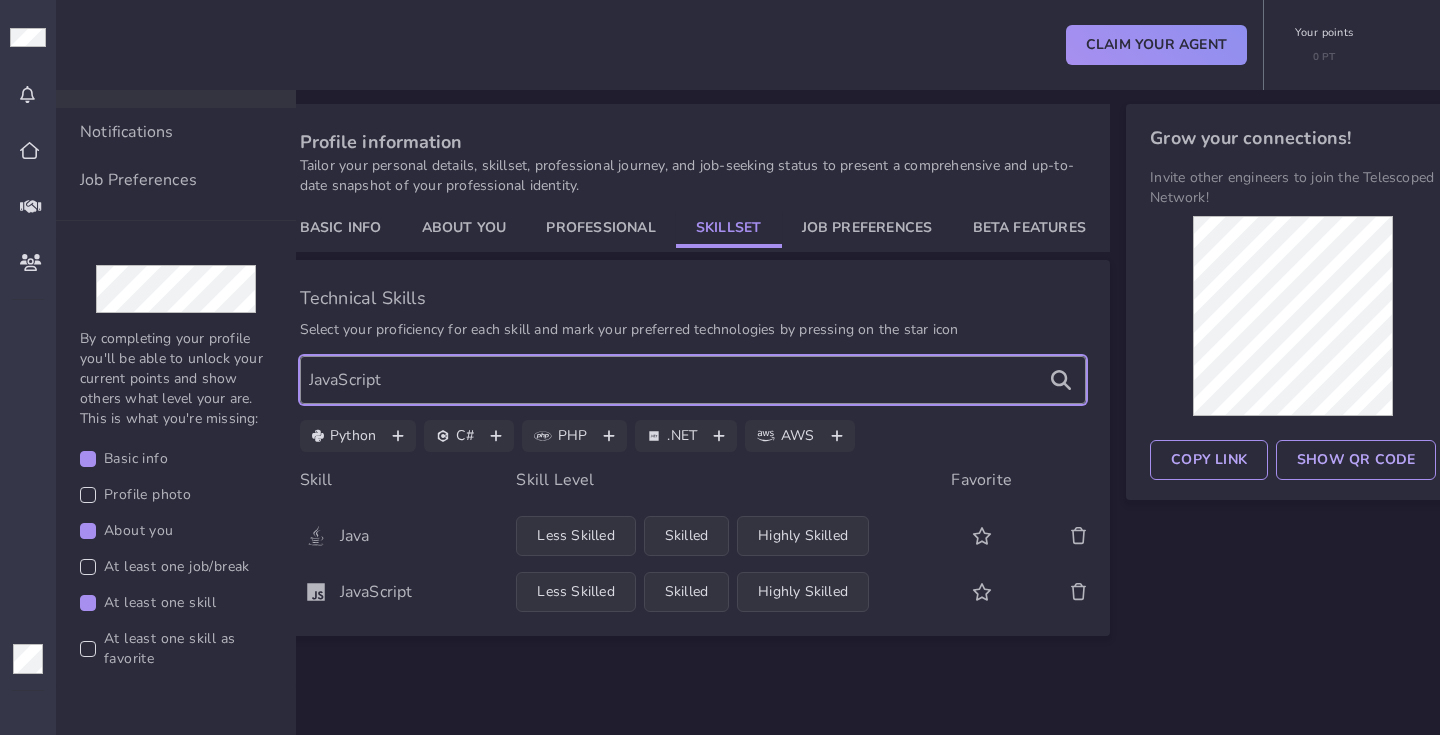 drag, startPoint x: 437, startPoint y: 382, endPoint x: 278, endPoint y: 366, distance: 159.80301 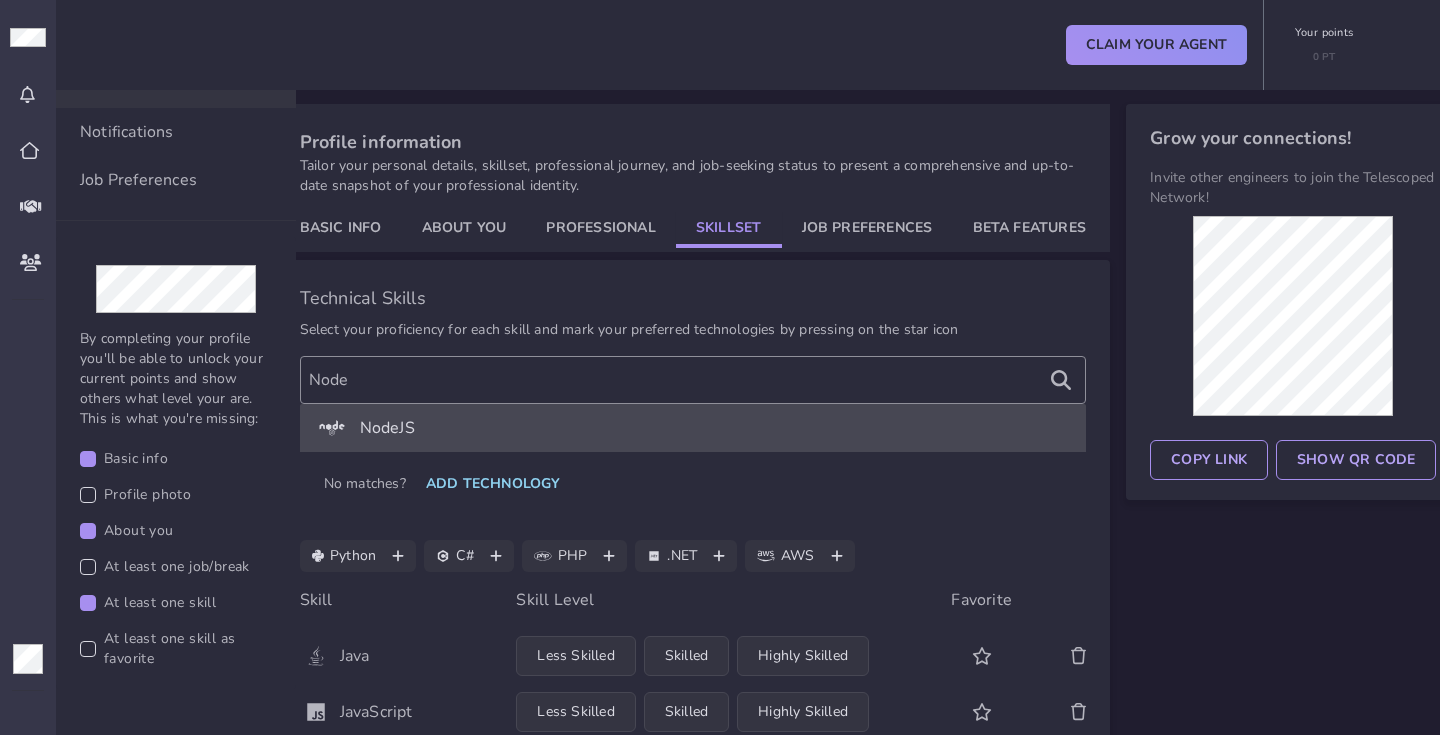 click on "NodeJS" 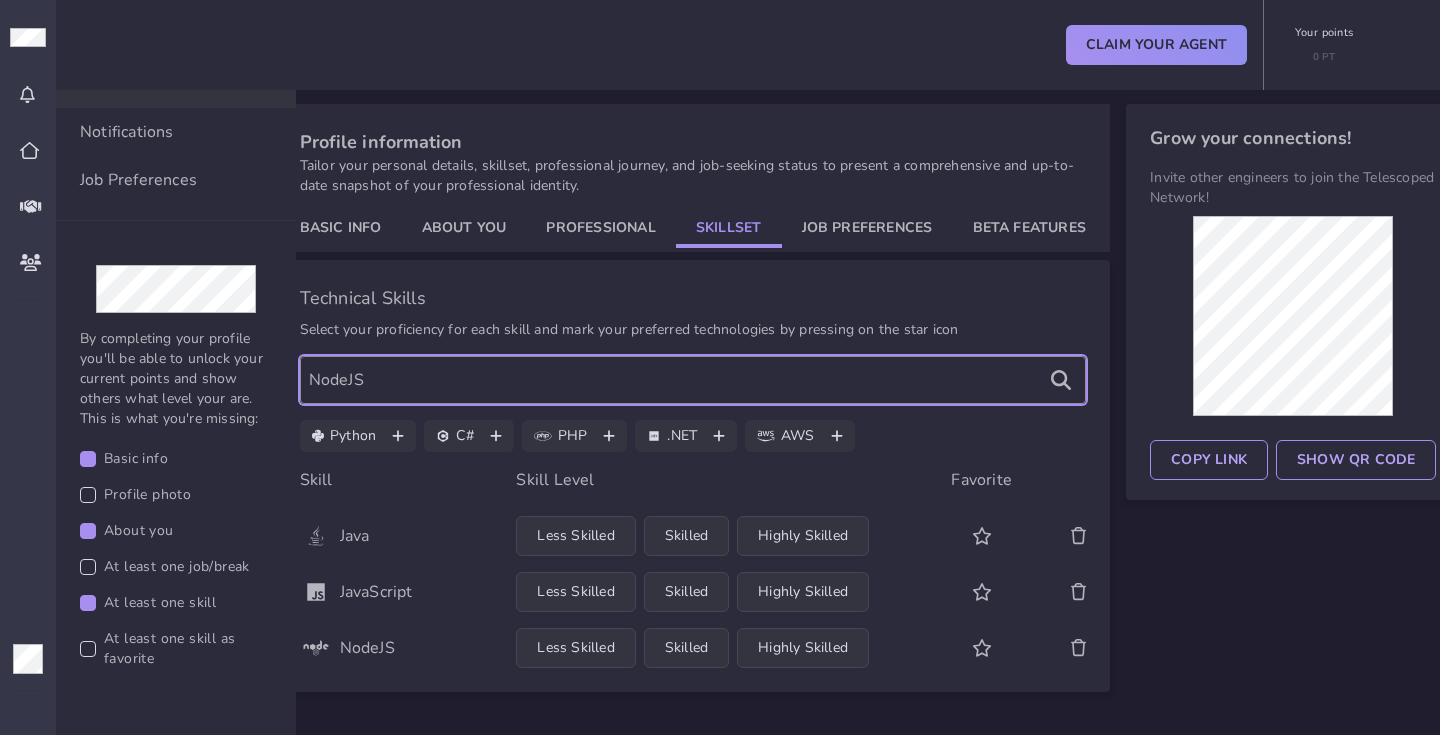 drag, startPoint x: 424, startPoint y: 394, endPoint x: 255, endPoint y: 366, distance: 171.30382 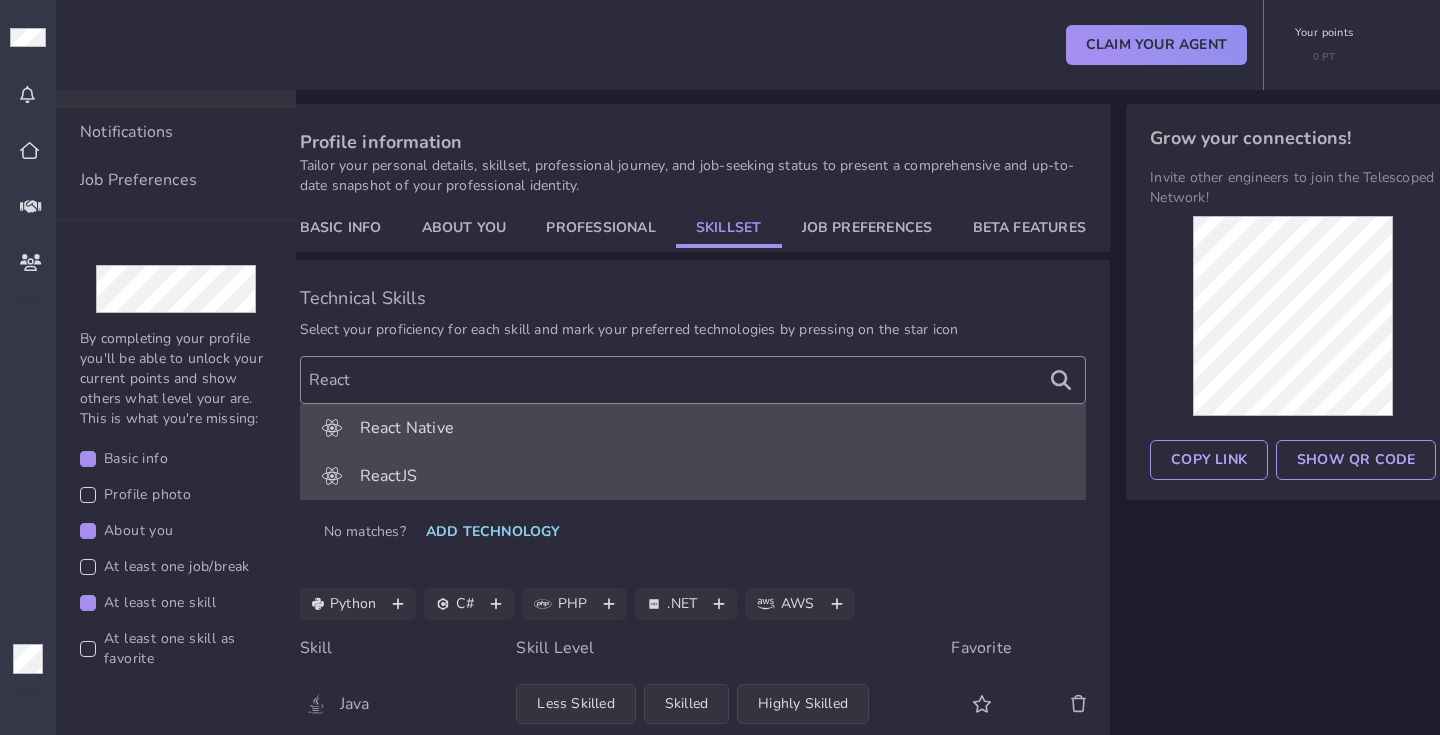 click on "ReactJS" 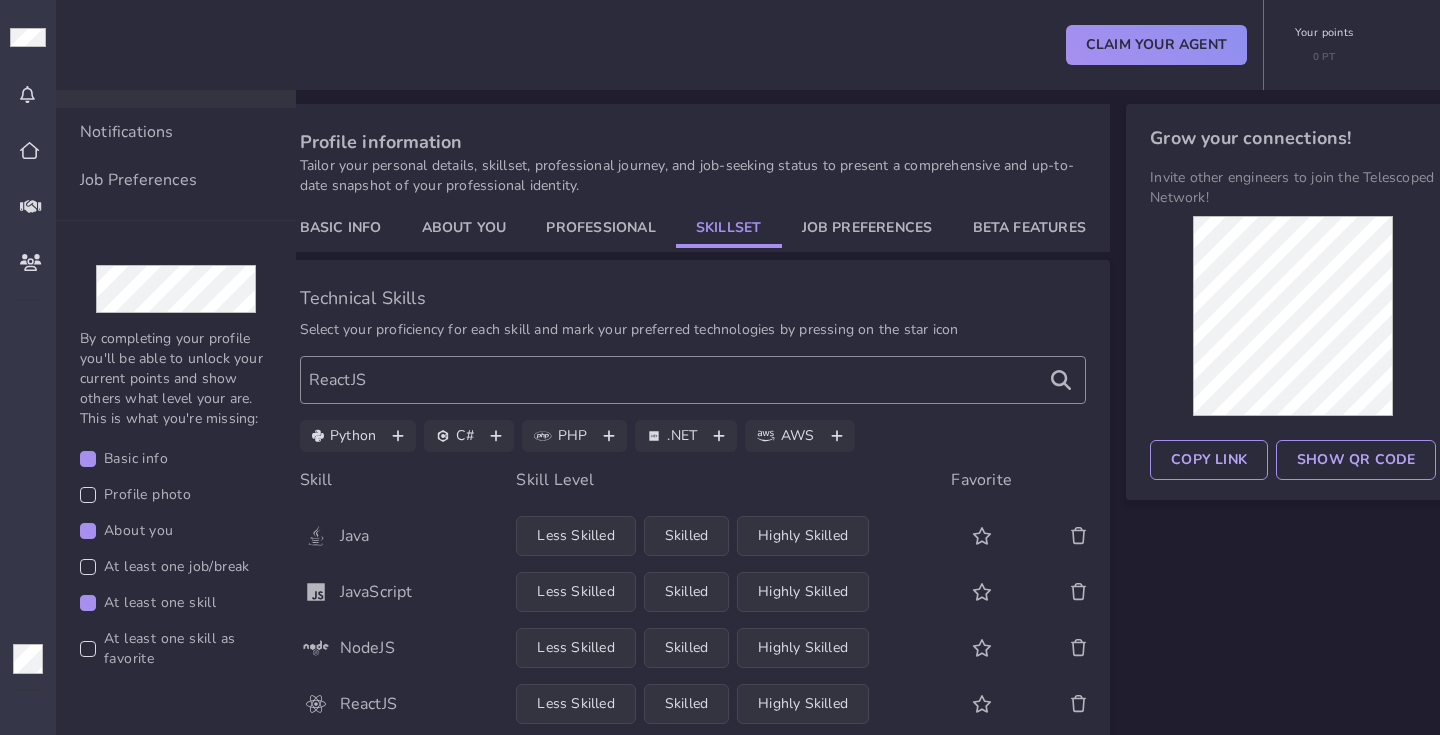 click on "Technical Skills" at bounding box center [693, 298] 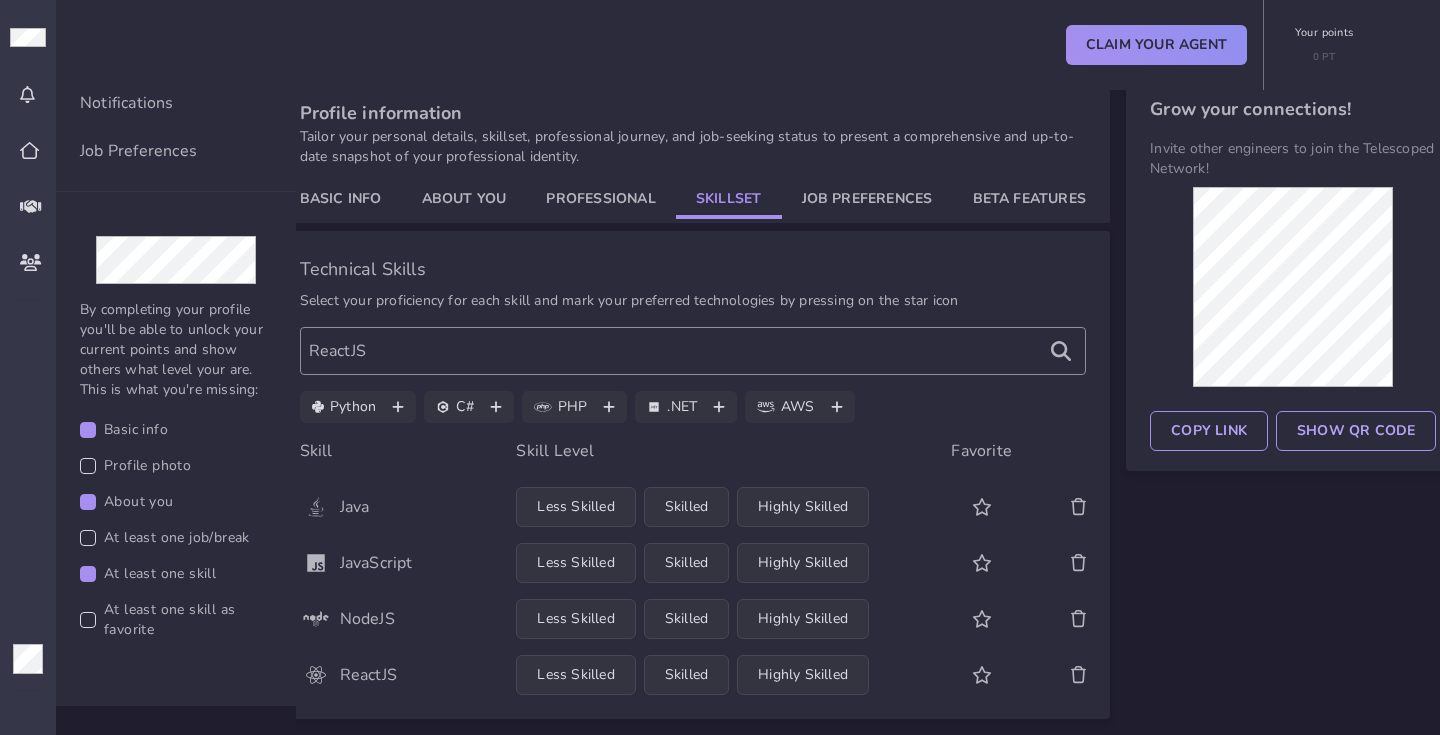 scroll, scrollTop: 119, scrollLeft: 0, axis: vertical 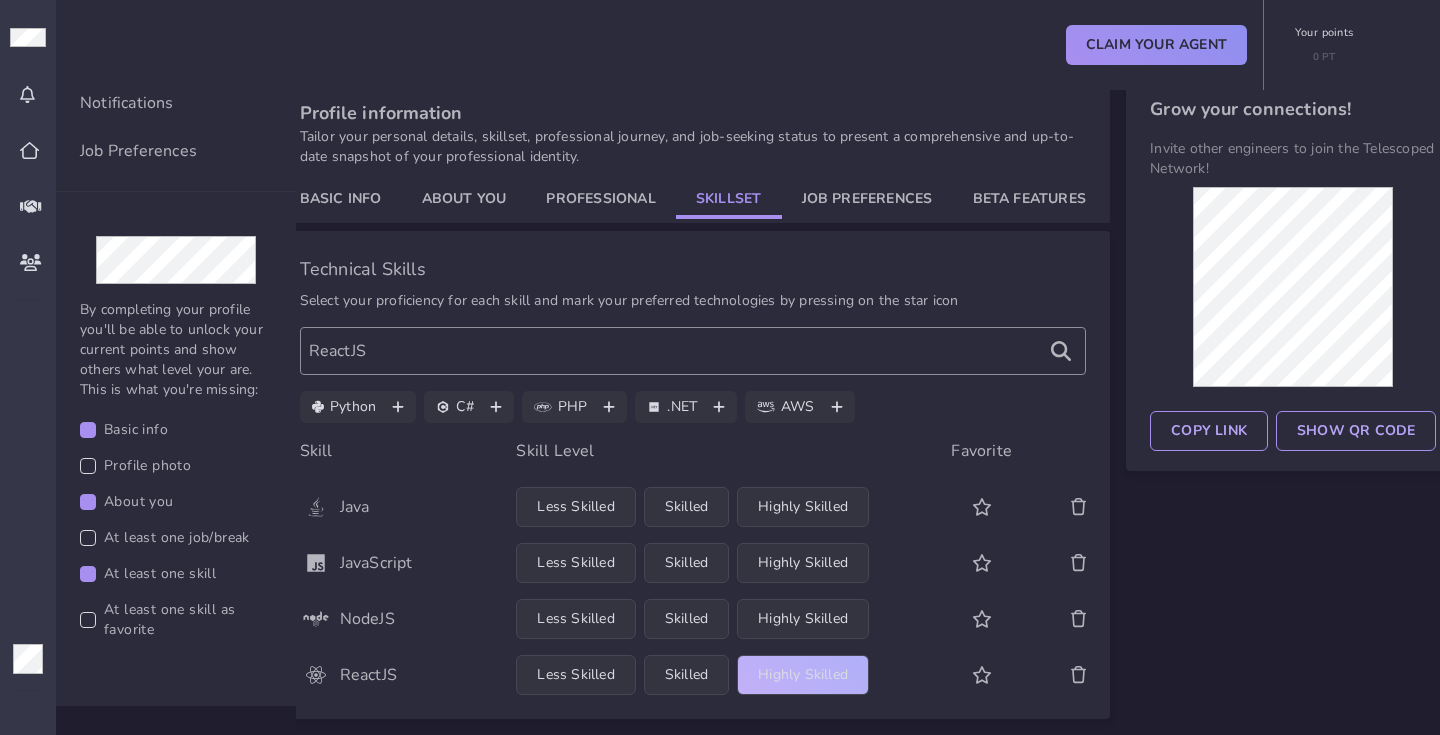 click on "Highly Skilled" at bounding box center (803, 675) 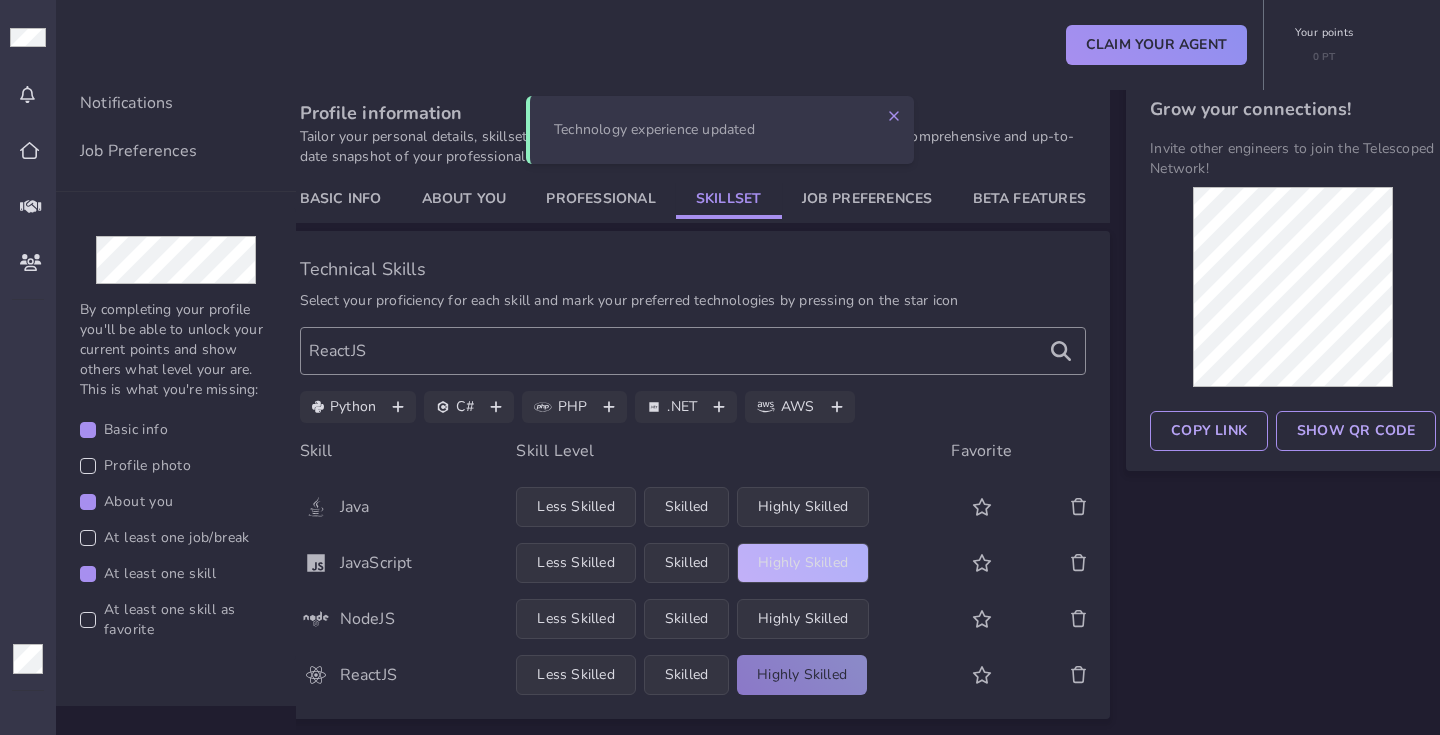 click on "Highly Skilled" at bounding box center [803, 563] 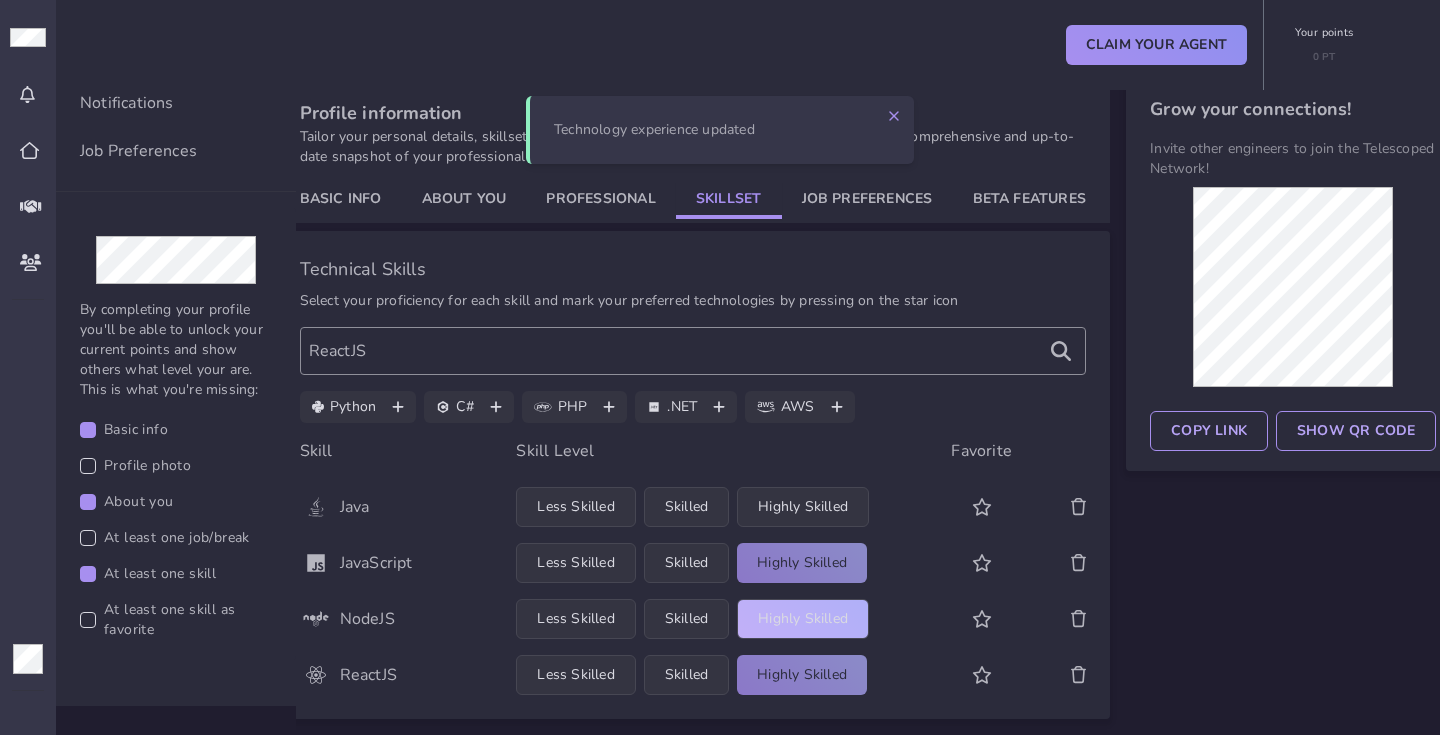 click on "Highly Skilled" at bounding box center [803, 619] 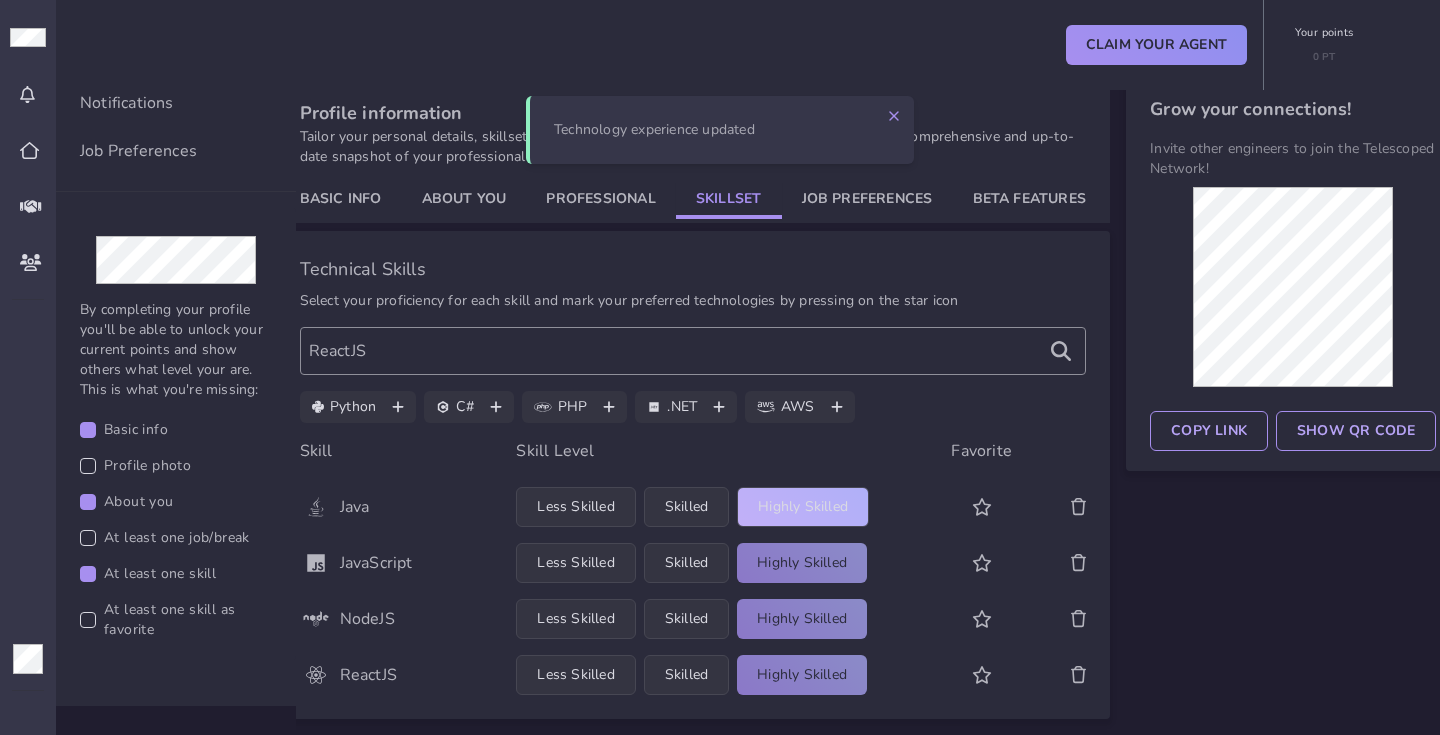 click on "Highly Skilled" at bounding box center [803, 507] 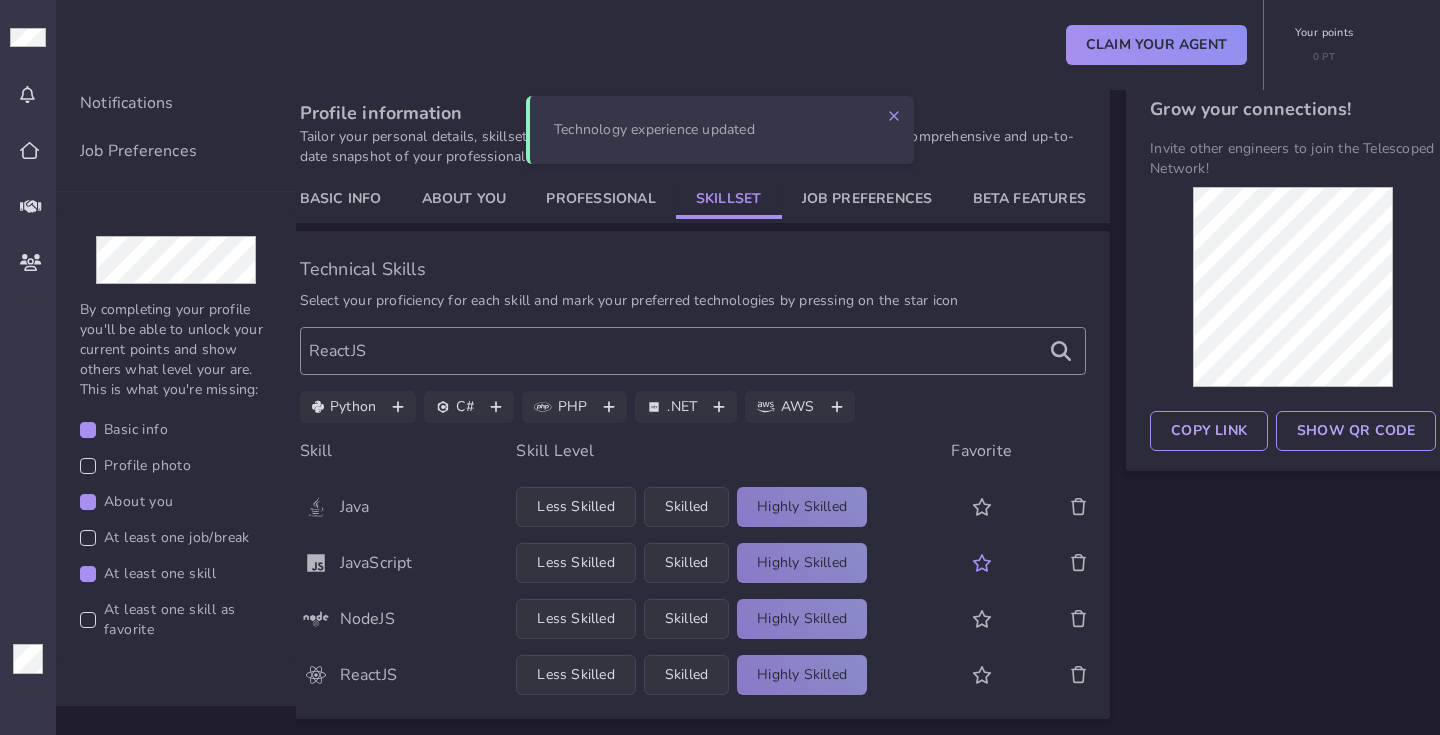 click 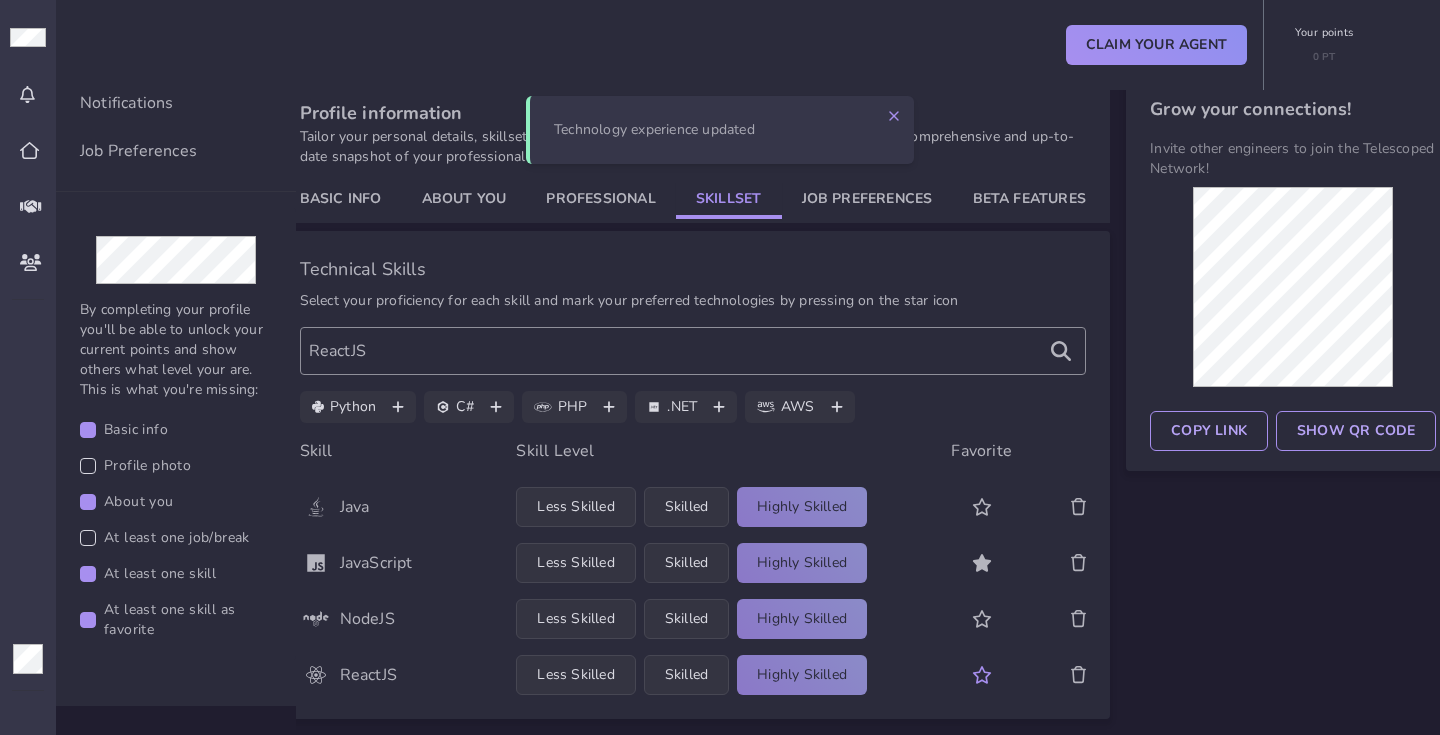 click at bounding box center (982, 675) 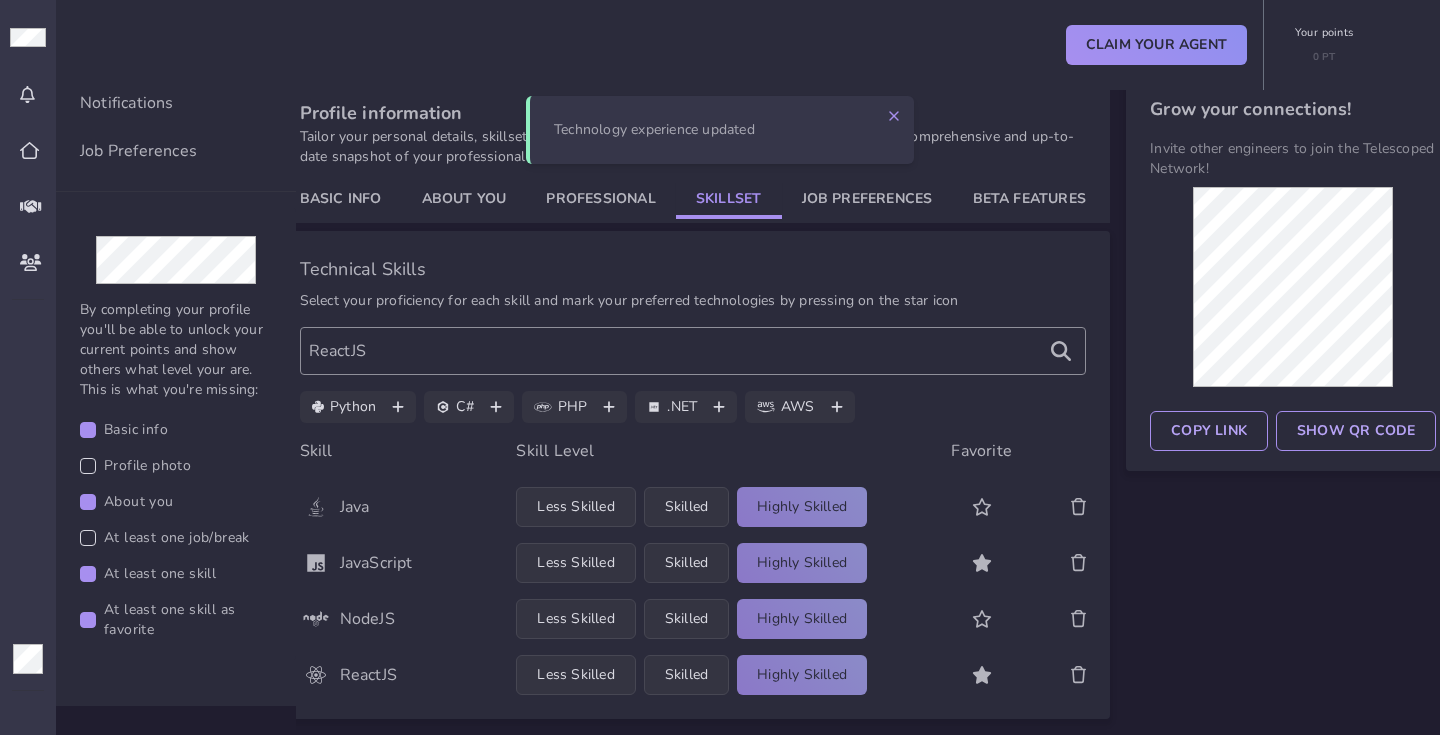 click on "Skill Skill Level Favorite Java  Less Skilled  Skilled  Highly Skilled JavaScript  Less Skilled  Skilled  Highly Skilled NodeJS  Less Skilled  Skilled  Highly Skilled ReactJS  Less Skilled  Skilled  Highly Skilled" at bounding box center (693, 567) 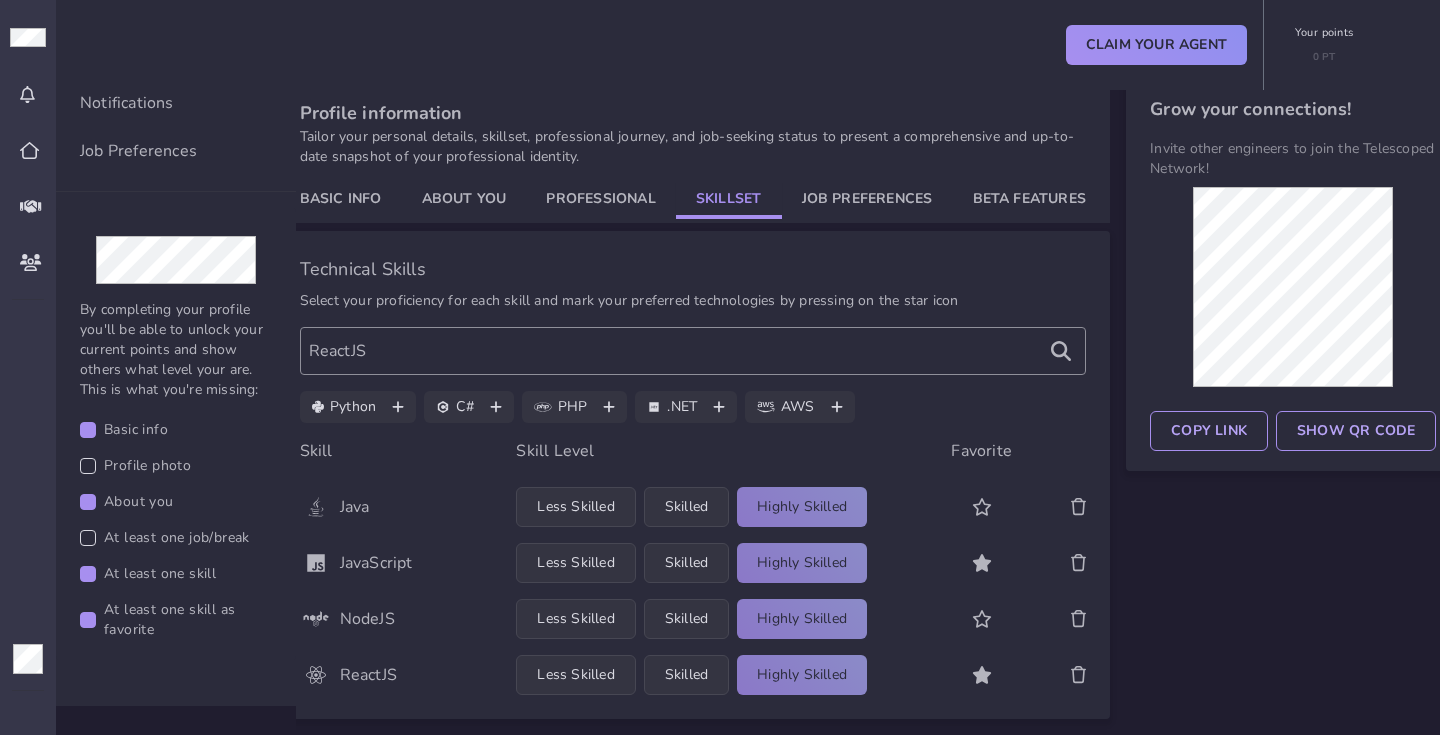 scroll, scrollTop: 119, scrollLeft: 0, axis: vertical 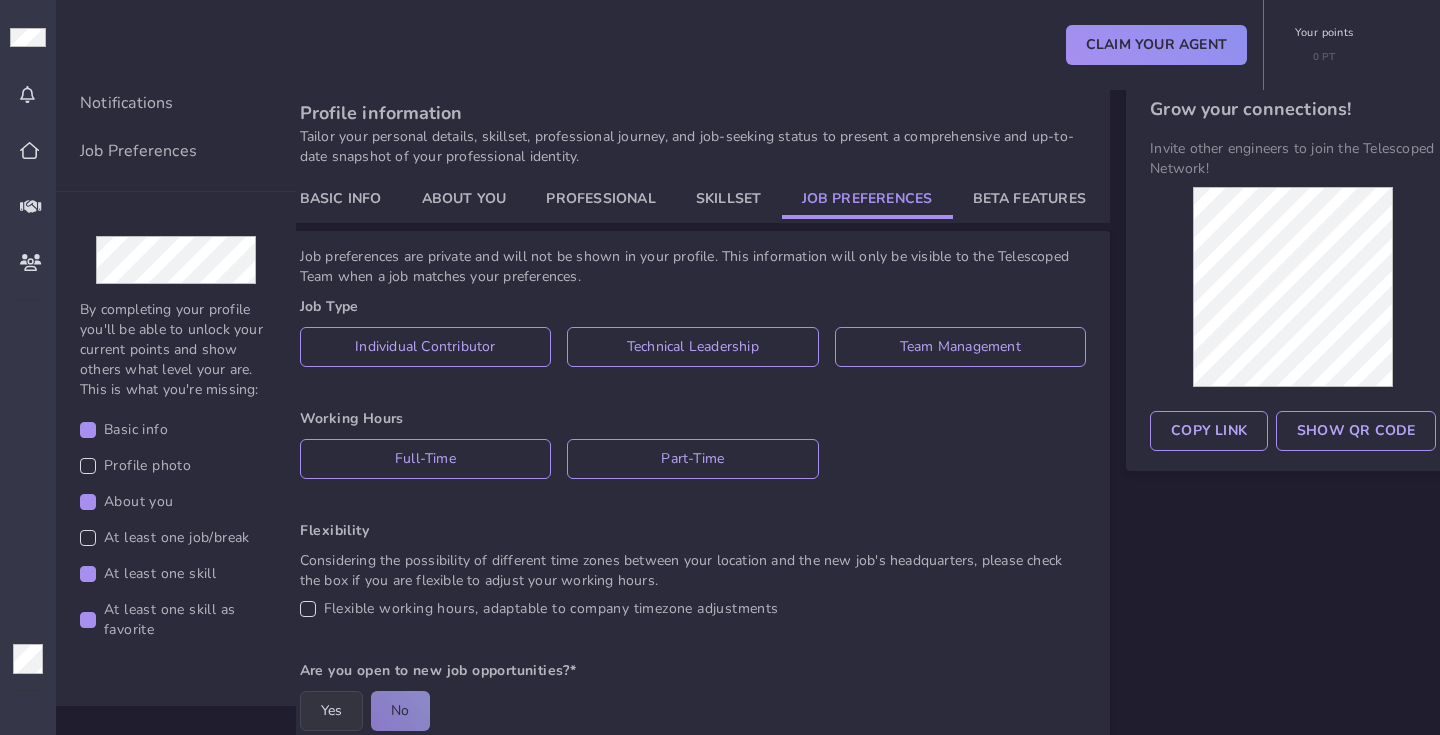 click on "Job Preferences" 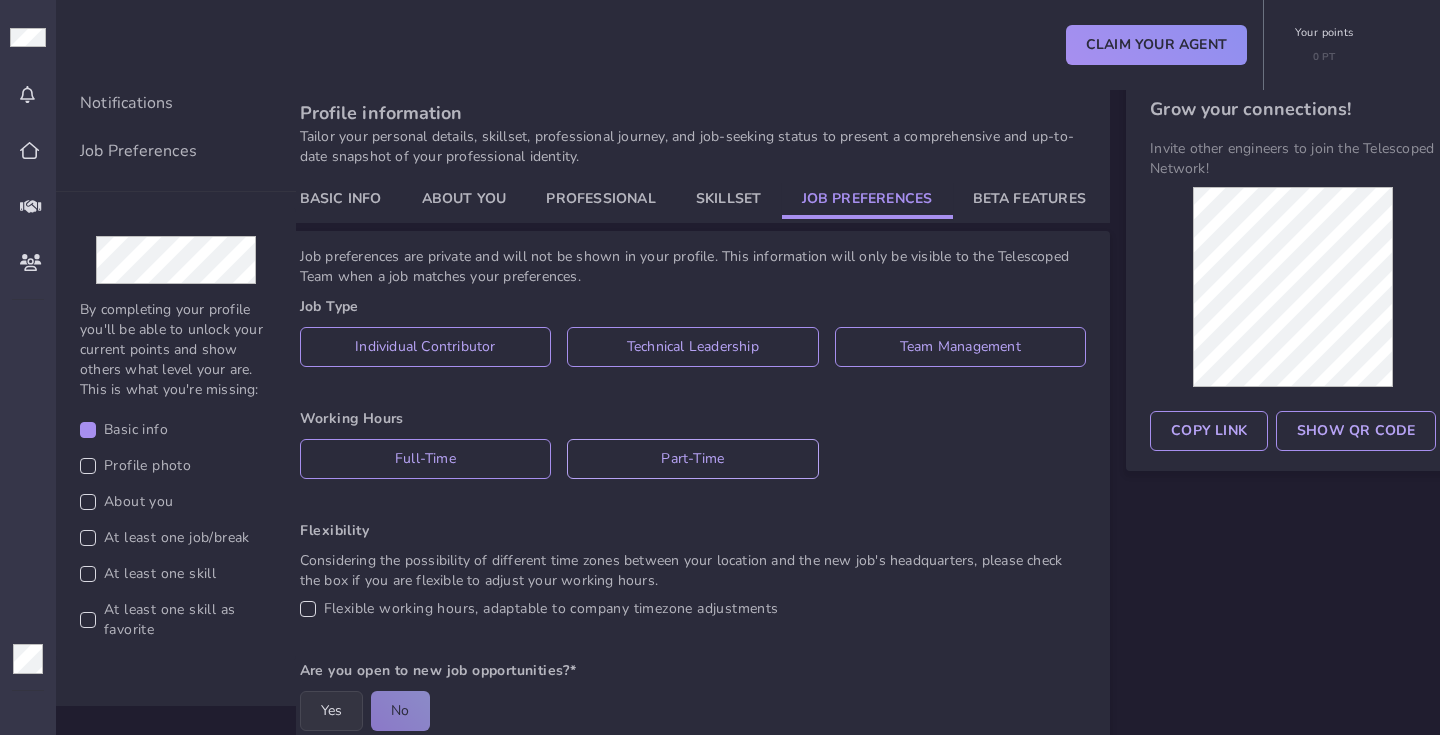 click on "Part-time" 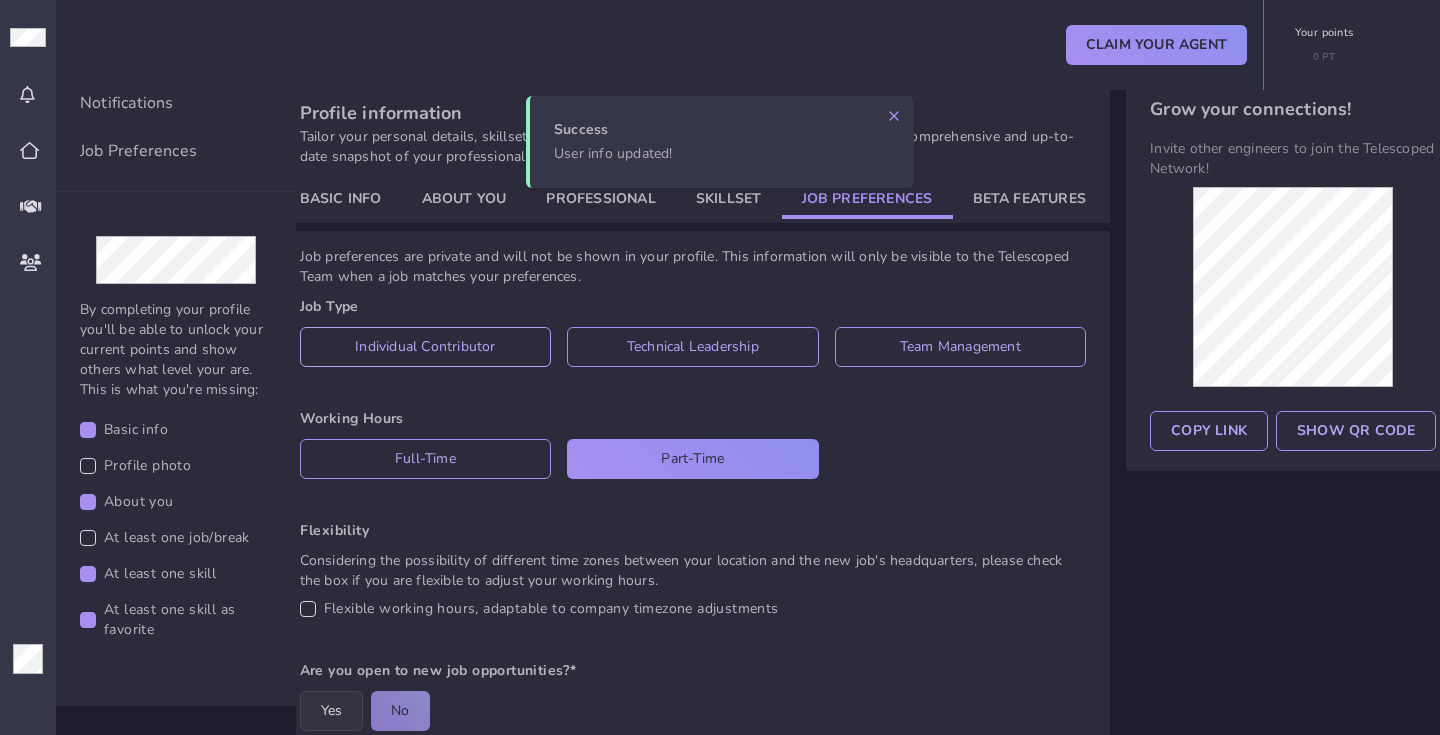 click on "Individual Contributor" 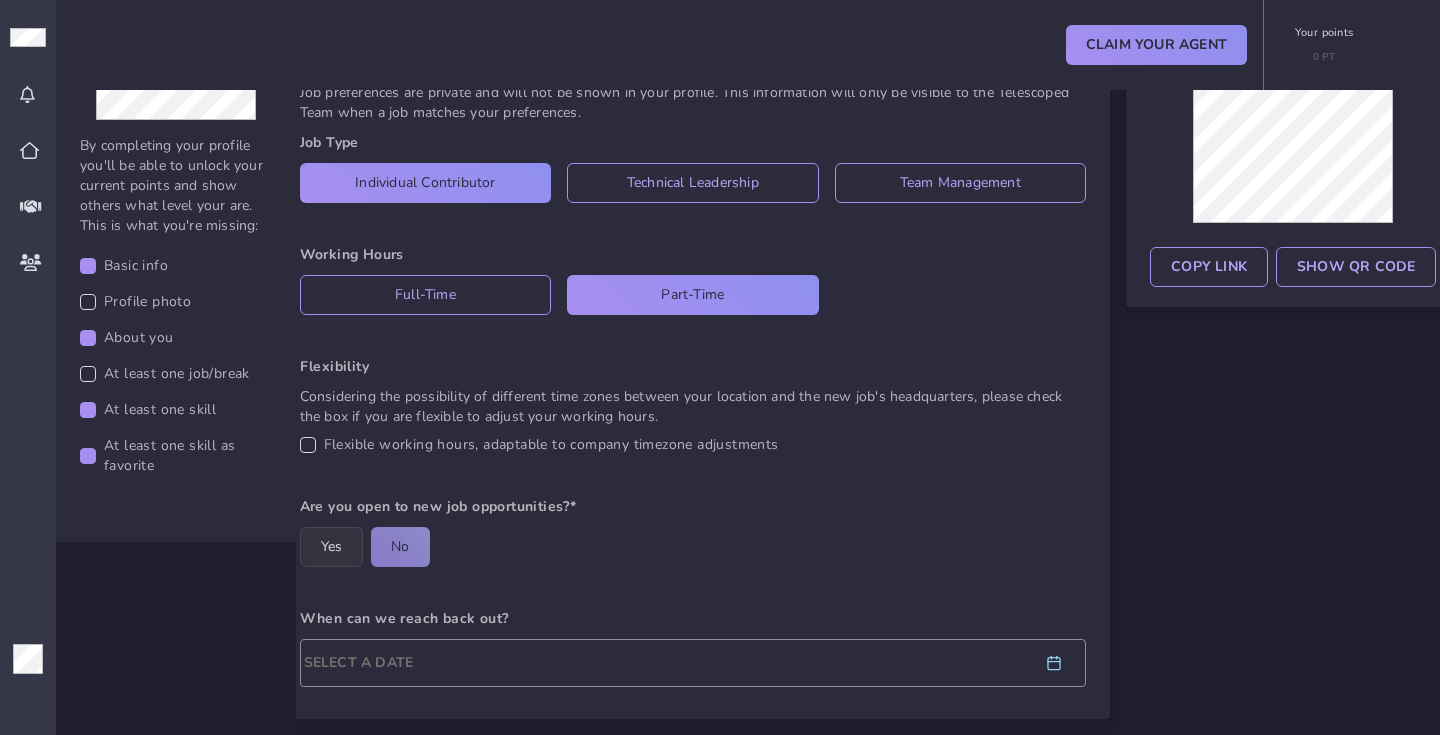 scroll, scrollTop: 283, scrollLeft: 0, axis: vertical 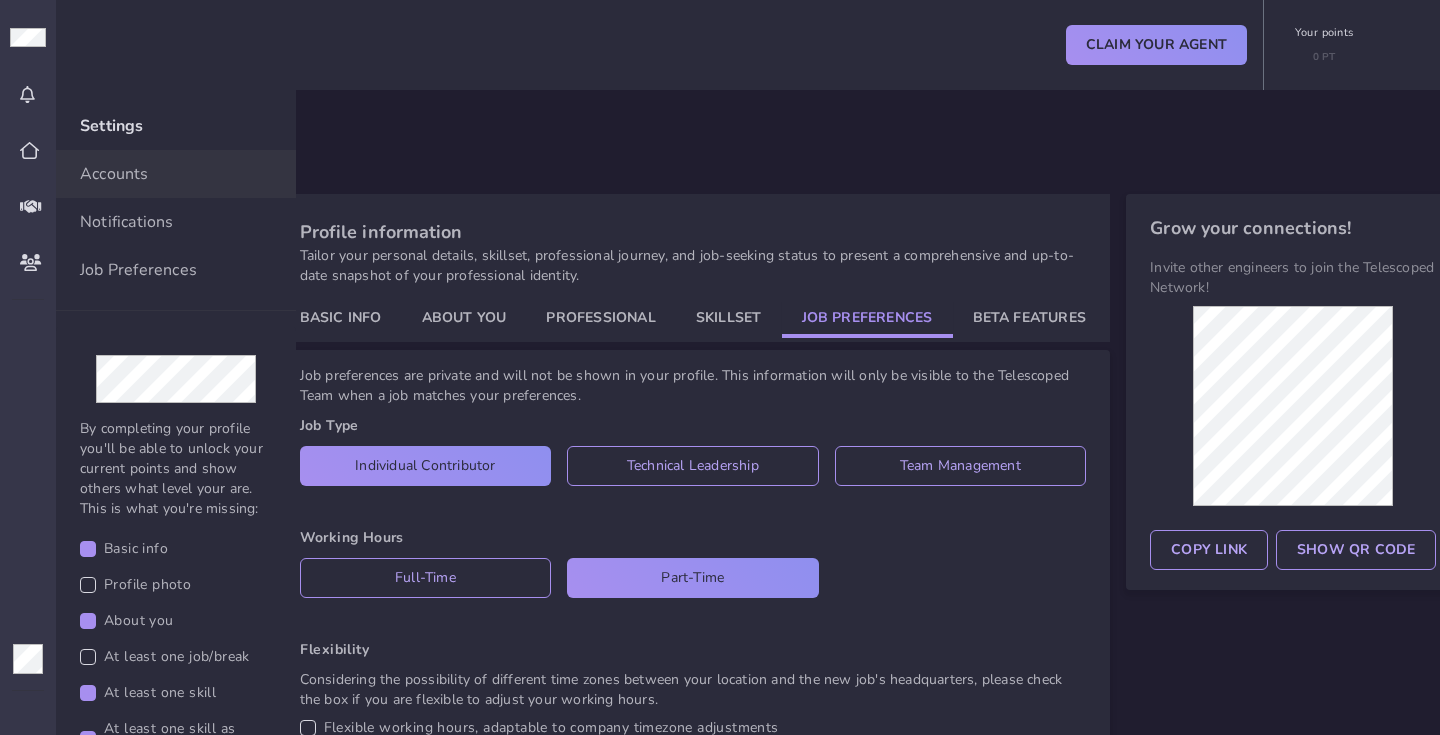 click on "Beta Features" 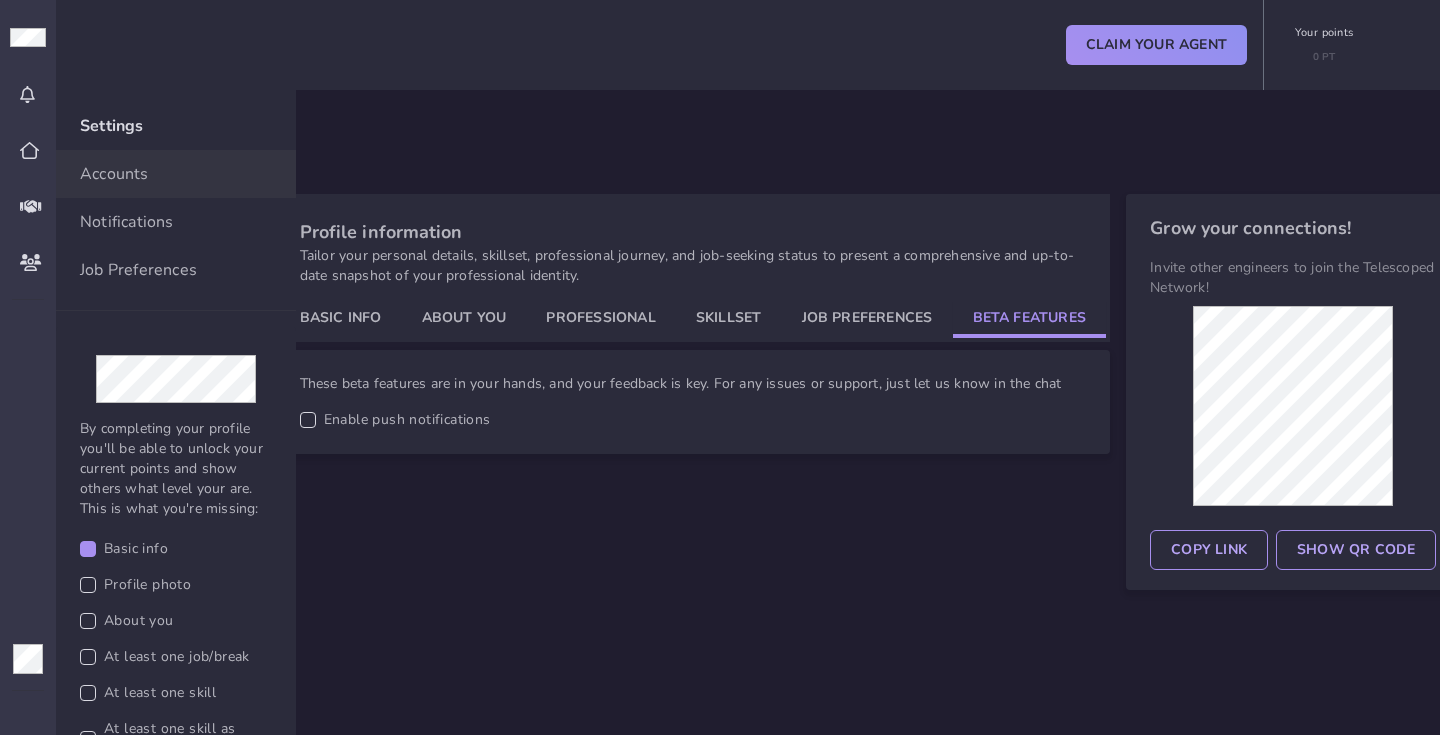 click on "Job Preferences" 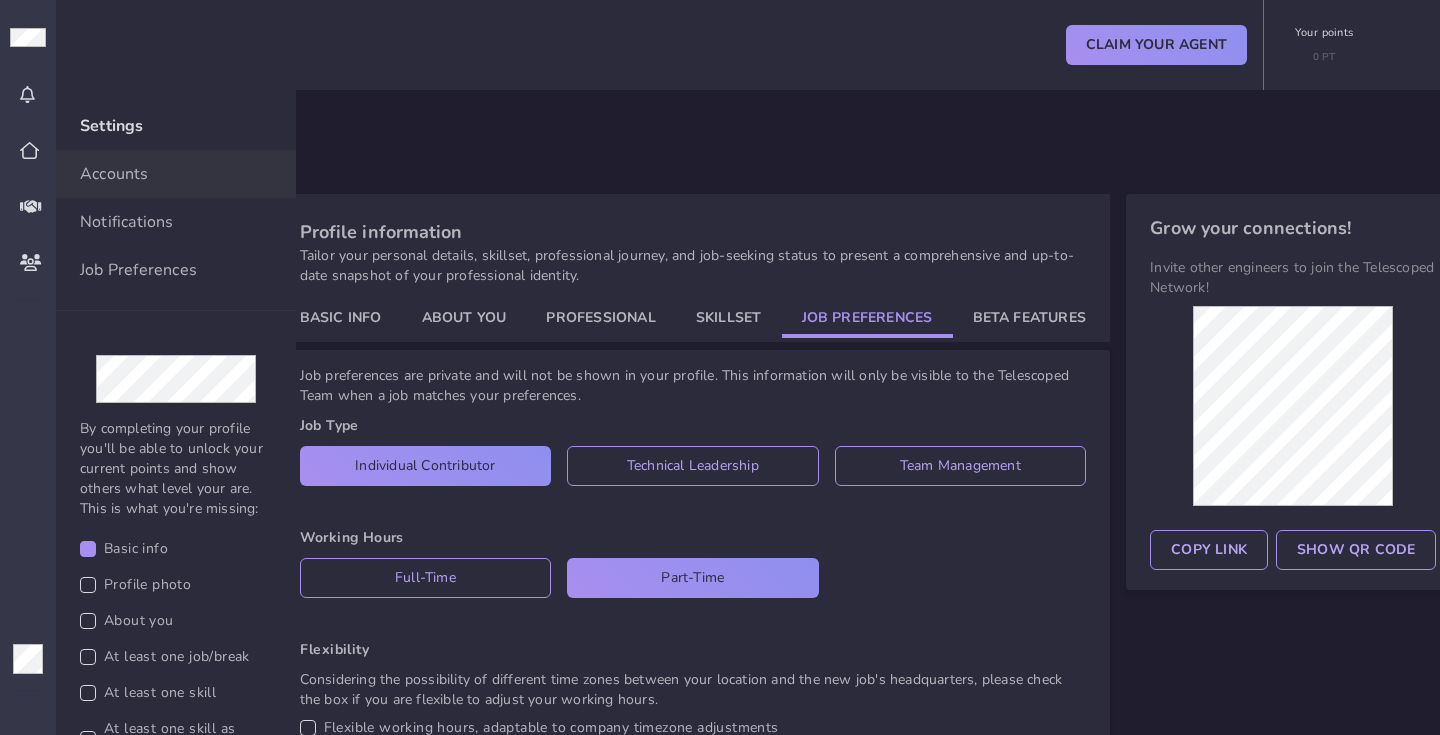 type 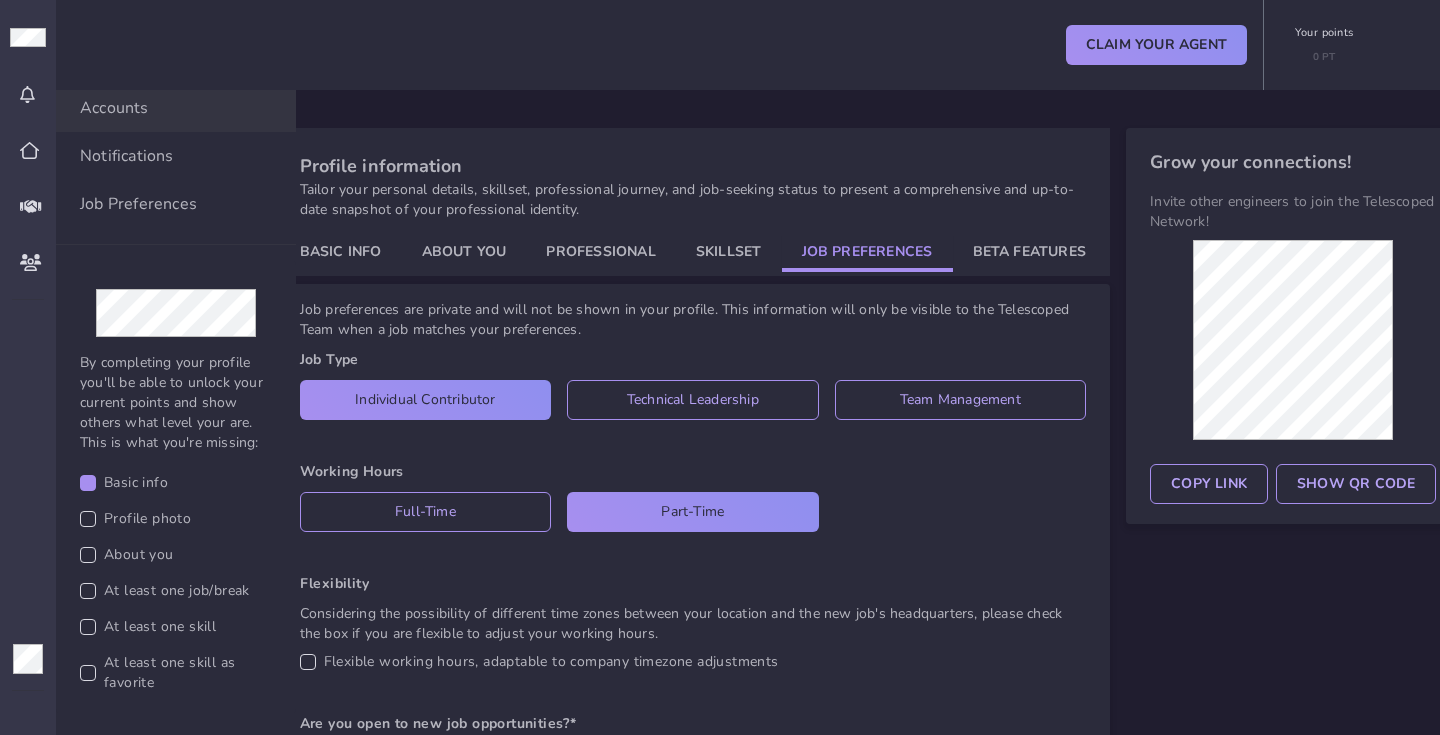 scroll, scrollTop: 65, scrollLeft: 0, axis: vertical 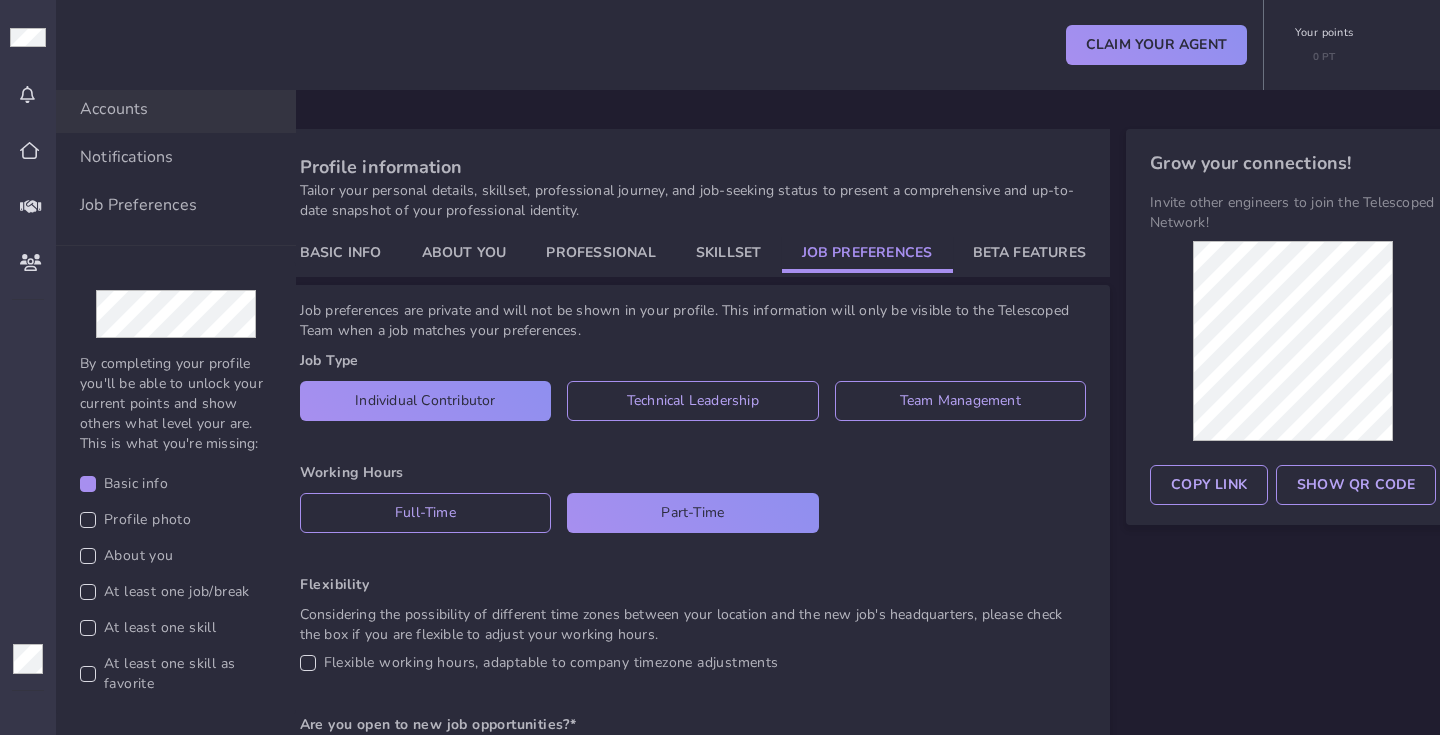 click on "Skillset" 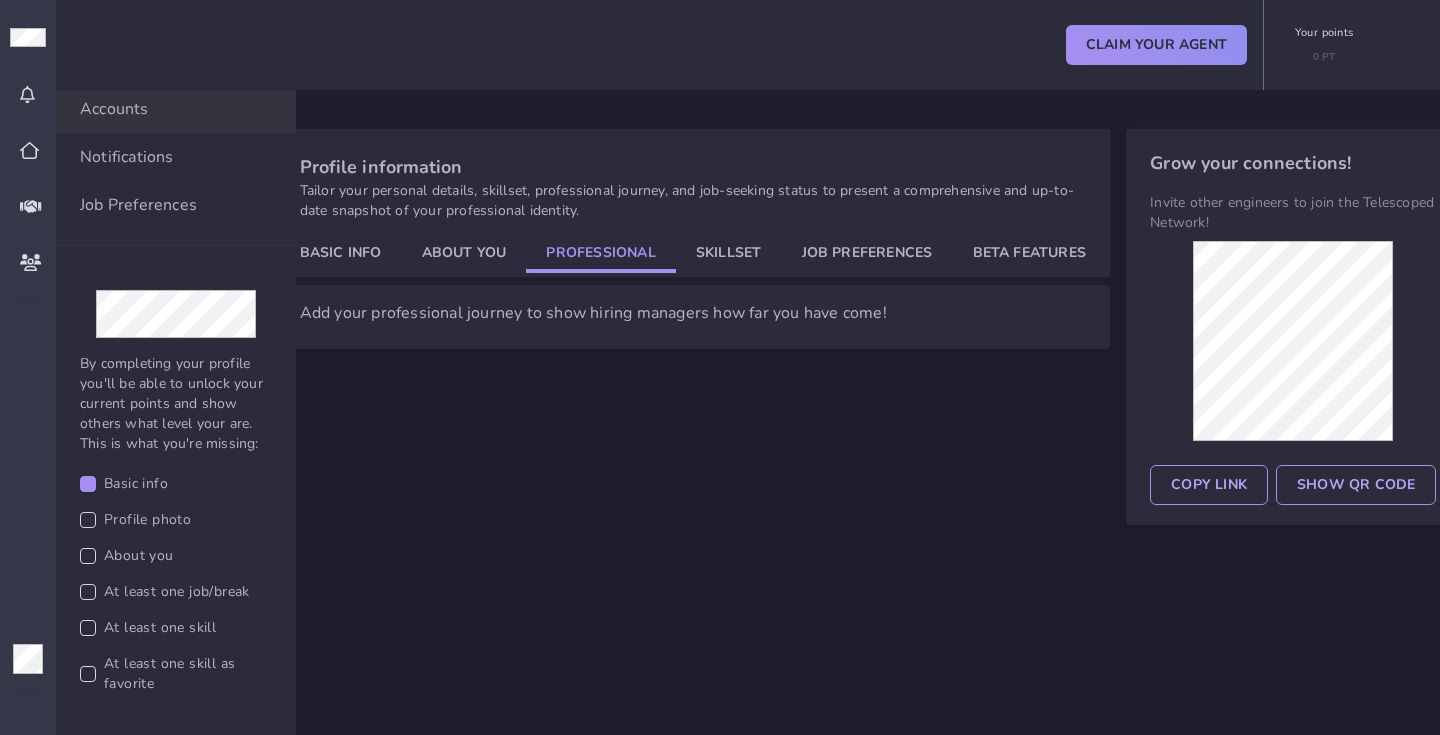 click on "Professional" 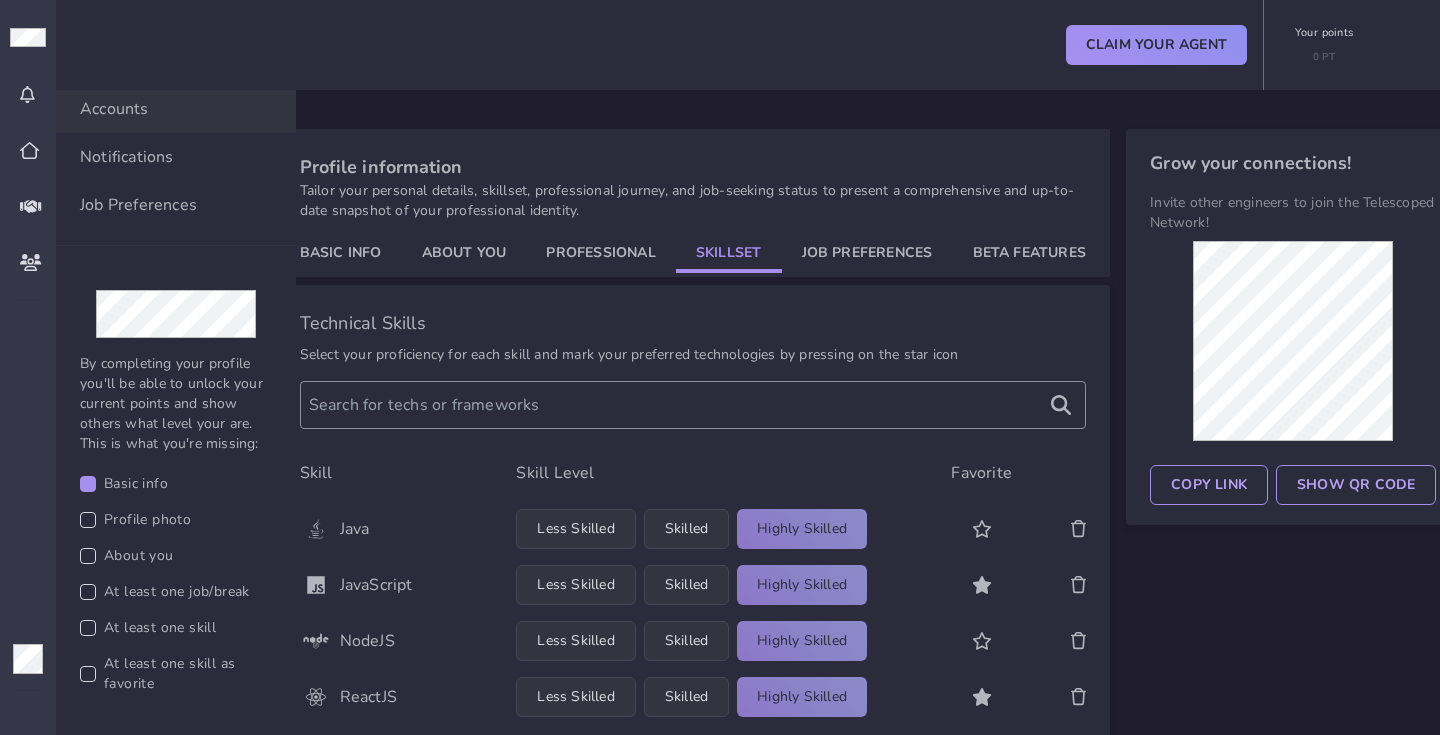 click on "Skillset" 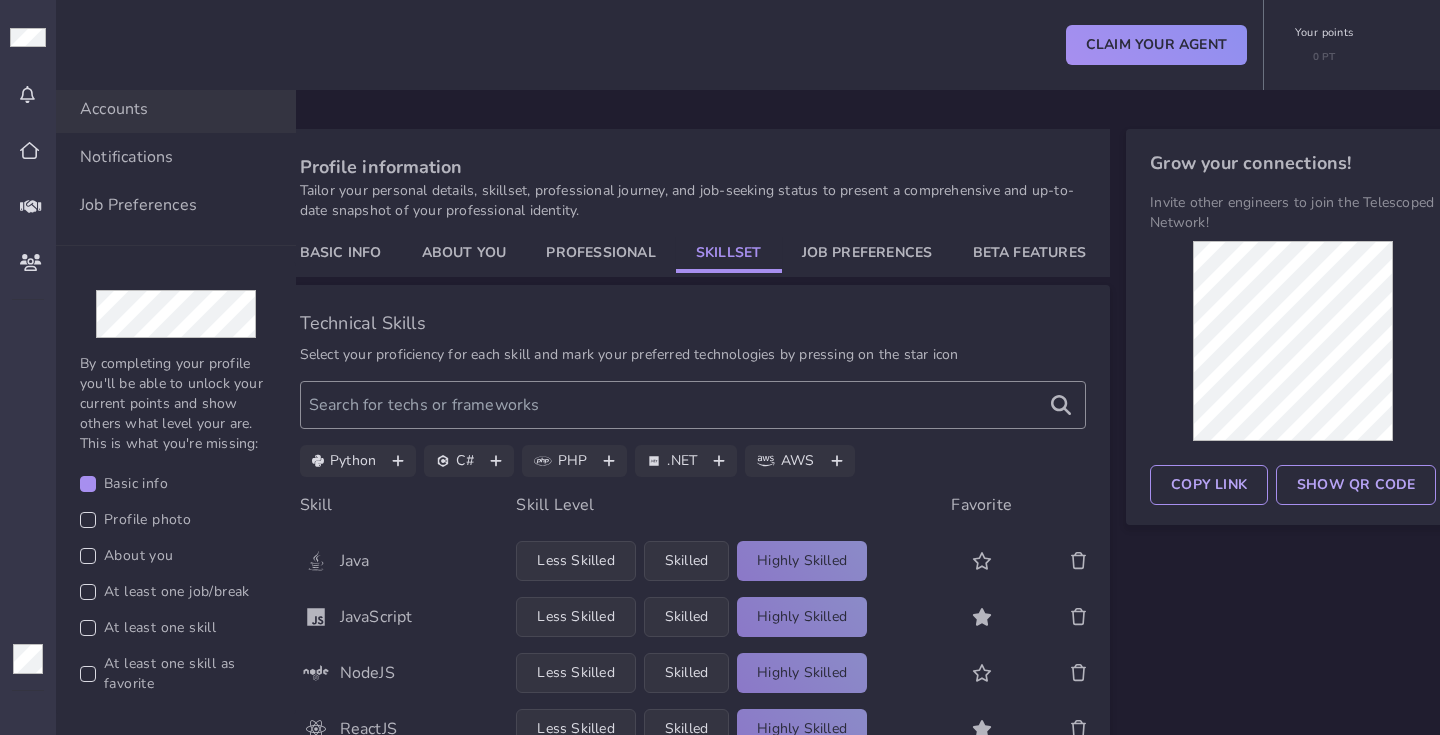 click on "Professional" 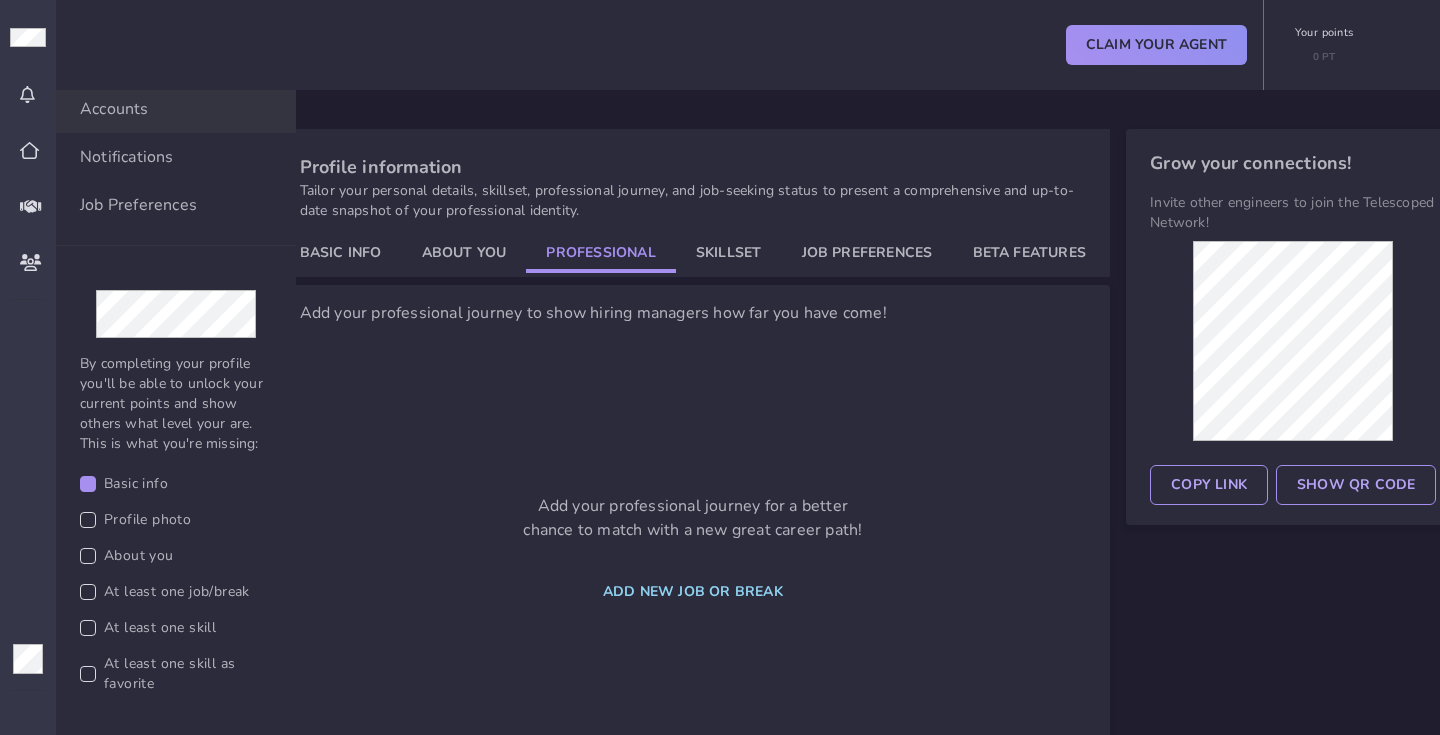 click on "About You" 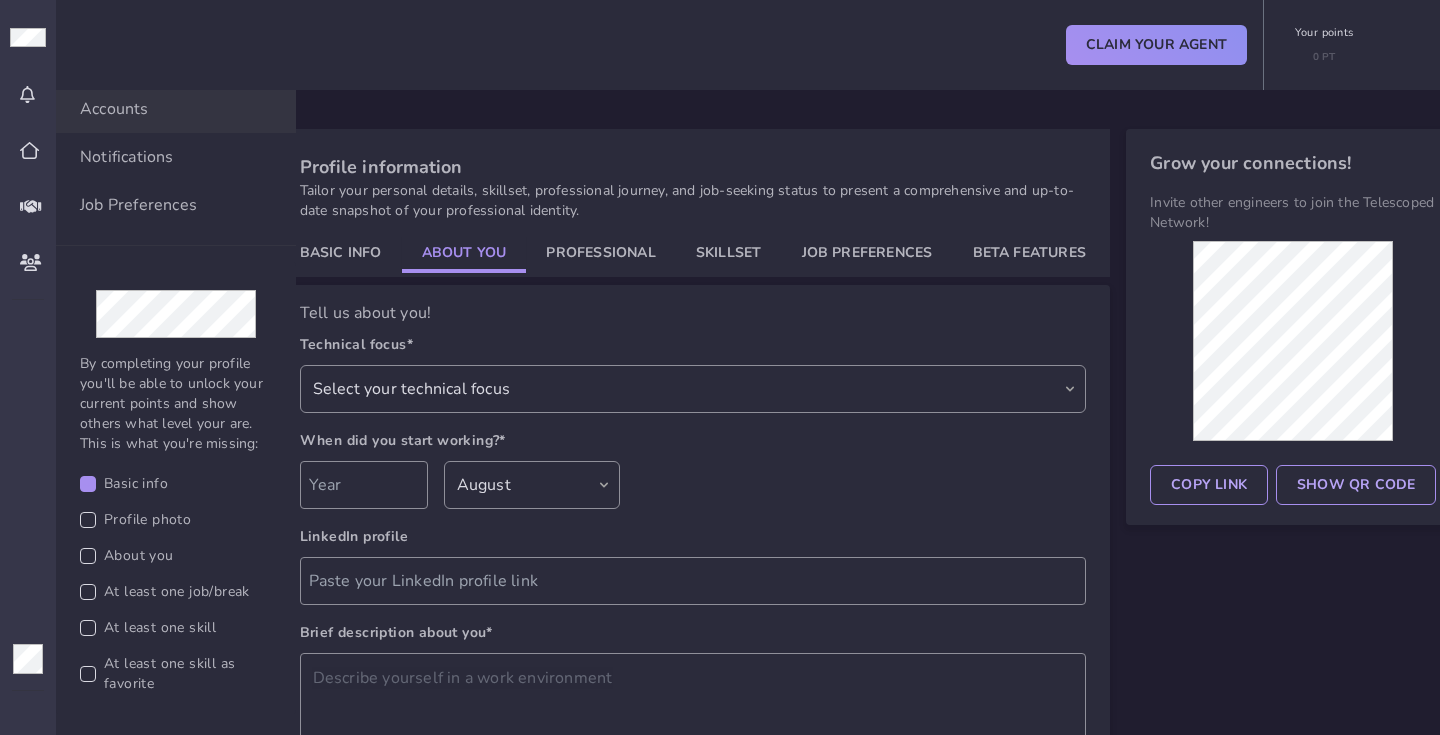 select on "74967d65-c91d-4f5f-999b-352462366a22" 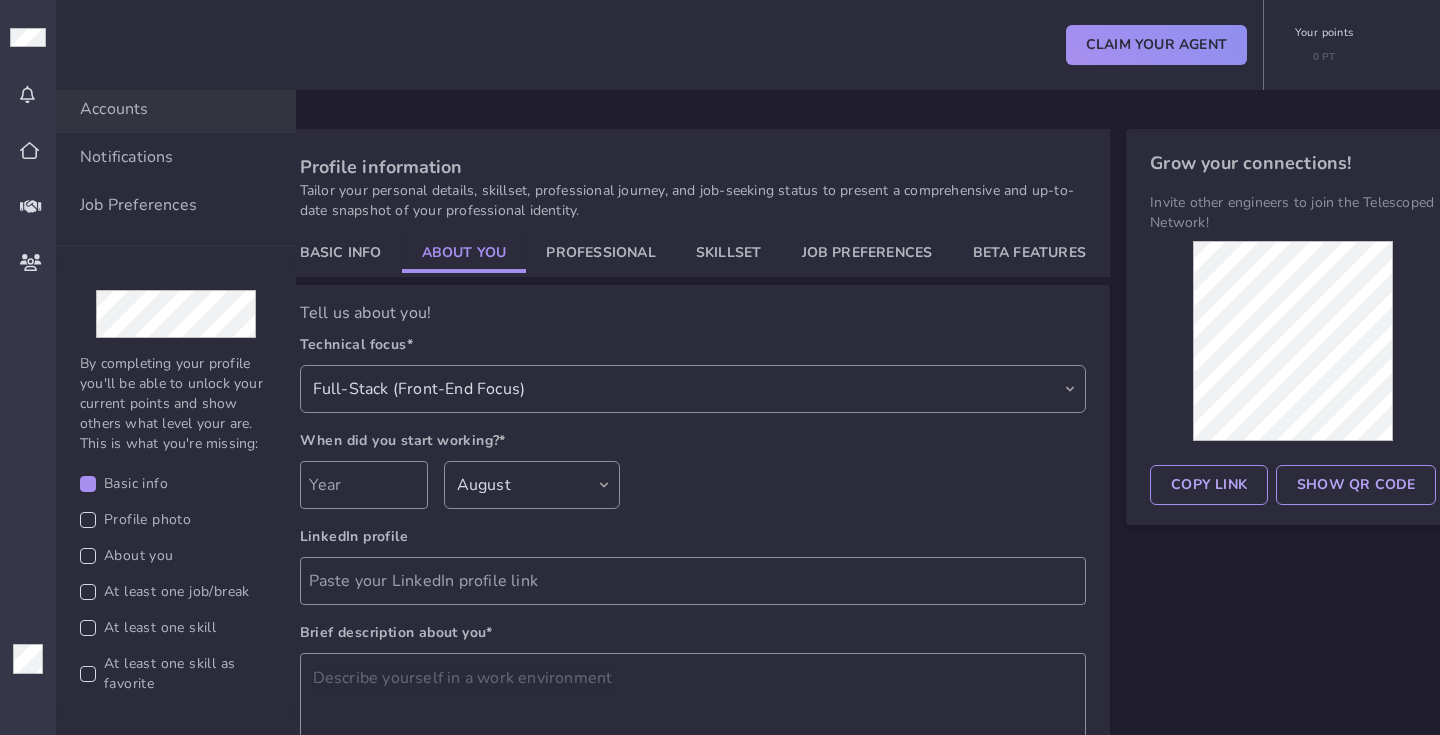 select on "506" 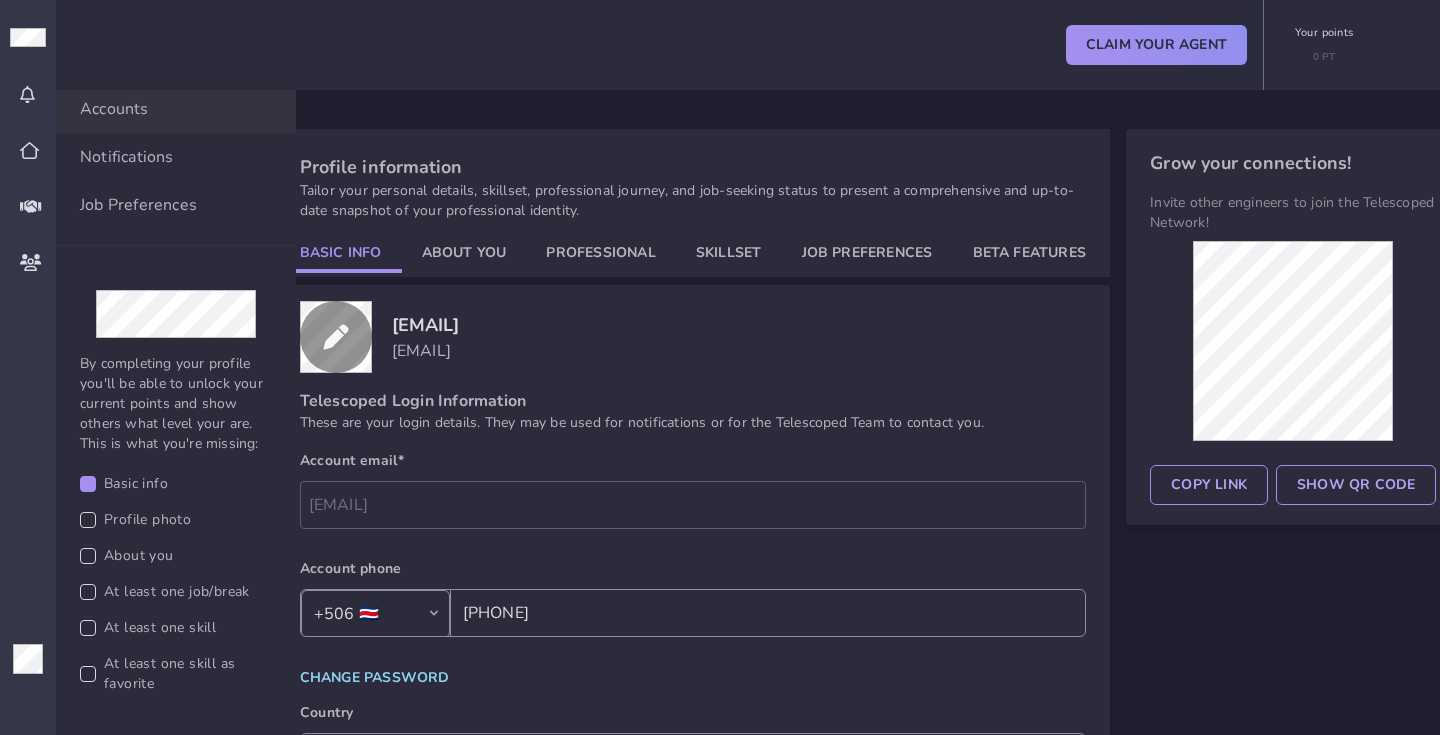 click on "Basic Info" 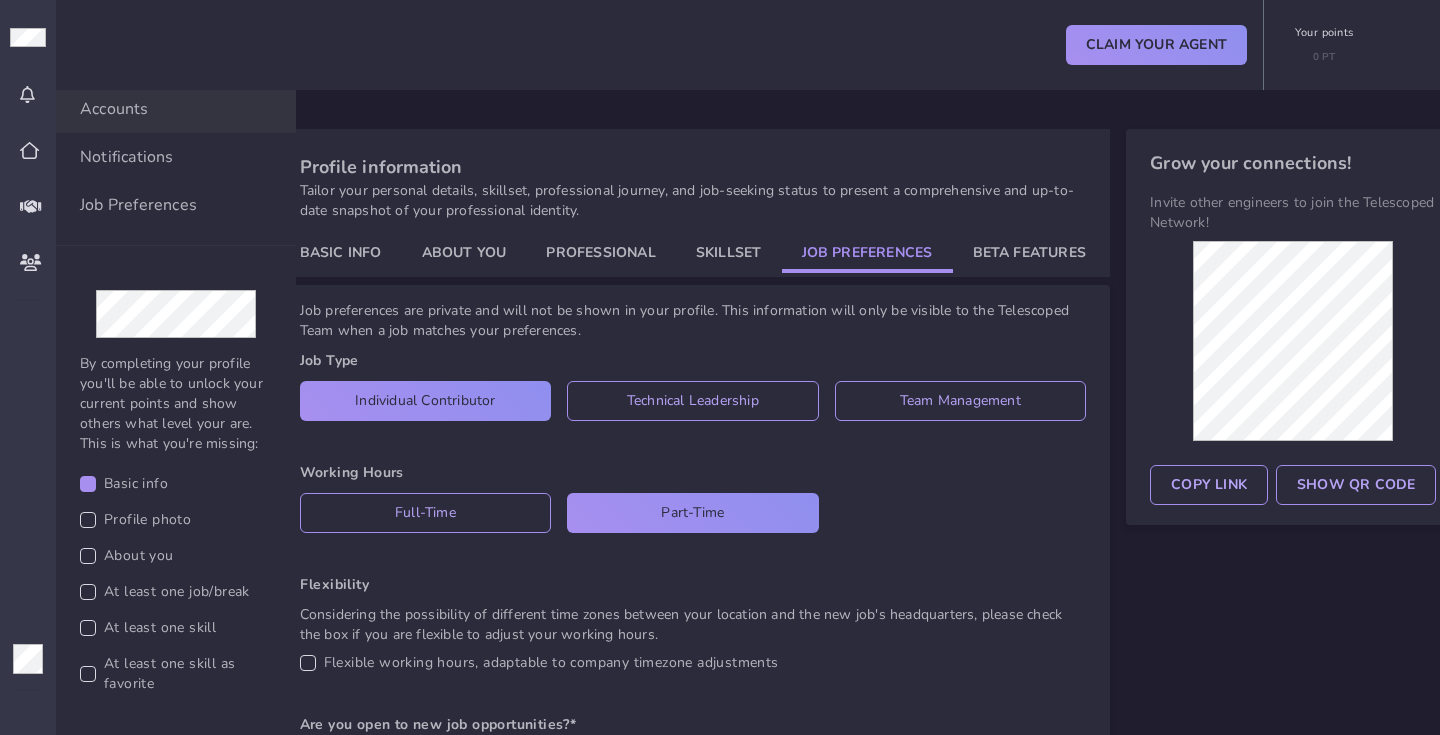 click on "Job Preferences" 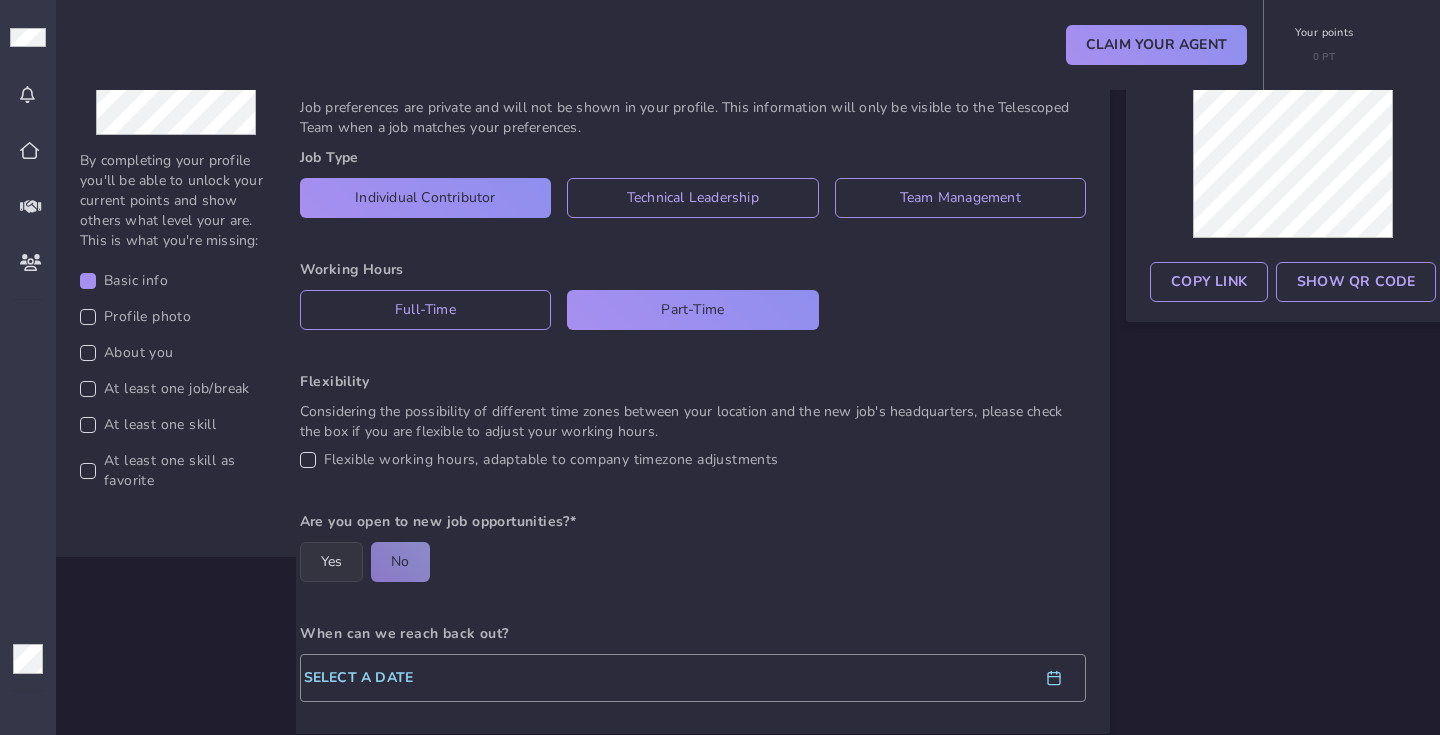 scroll, scrollTop: 269, scrollLeft: 0, axis: vertical 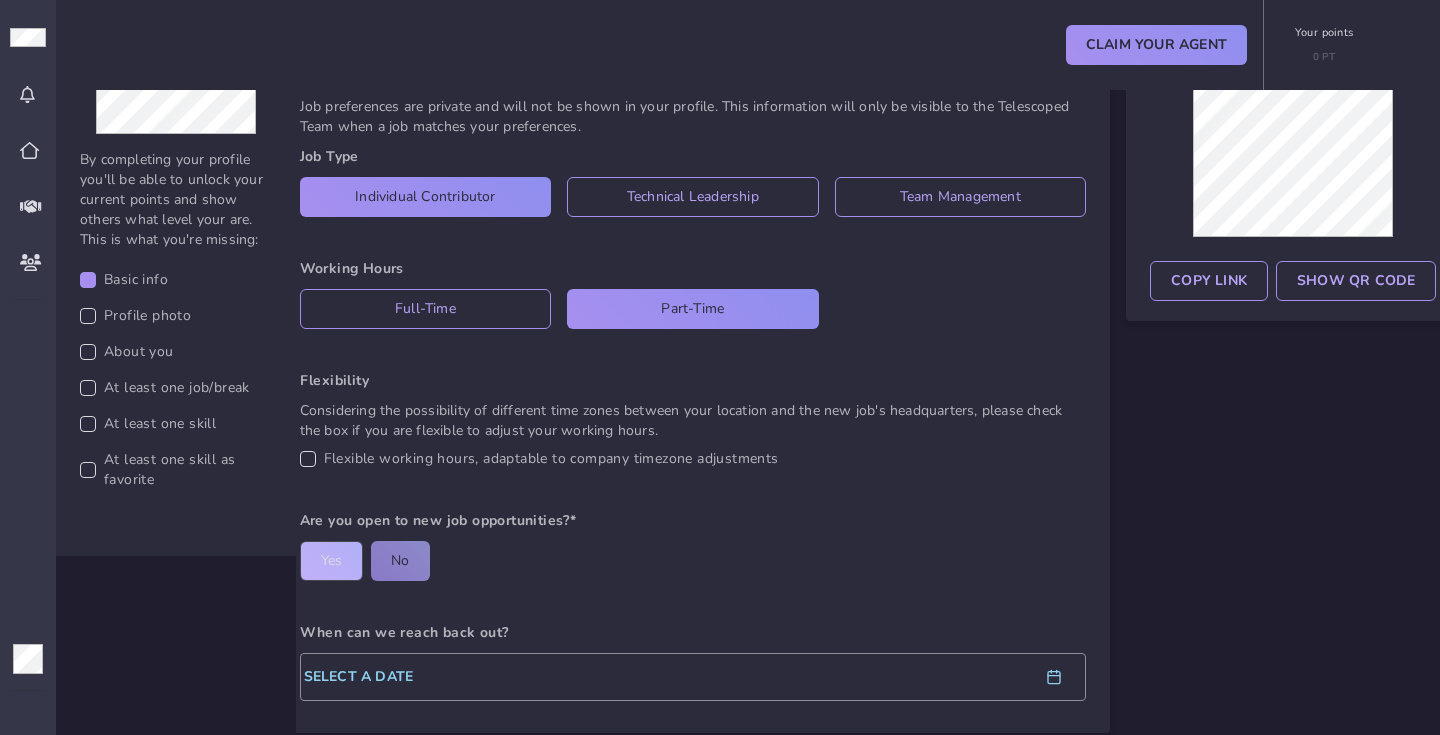 click on "yes" at bounding box center (332, 561) 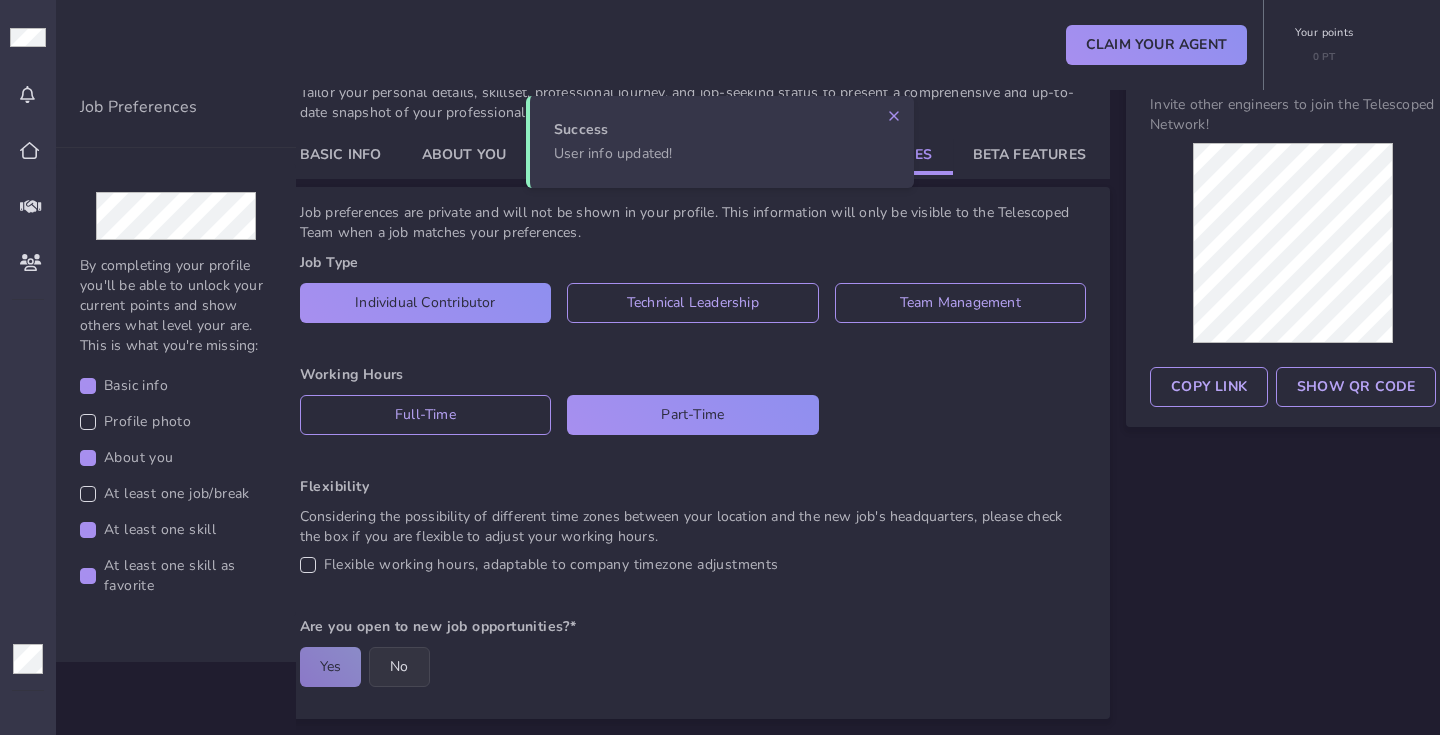 scroll, scrollTop: 163, scrollLeft: 0, axis: vertical 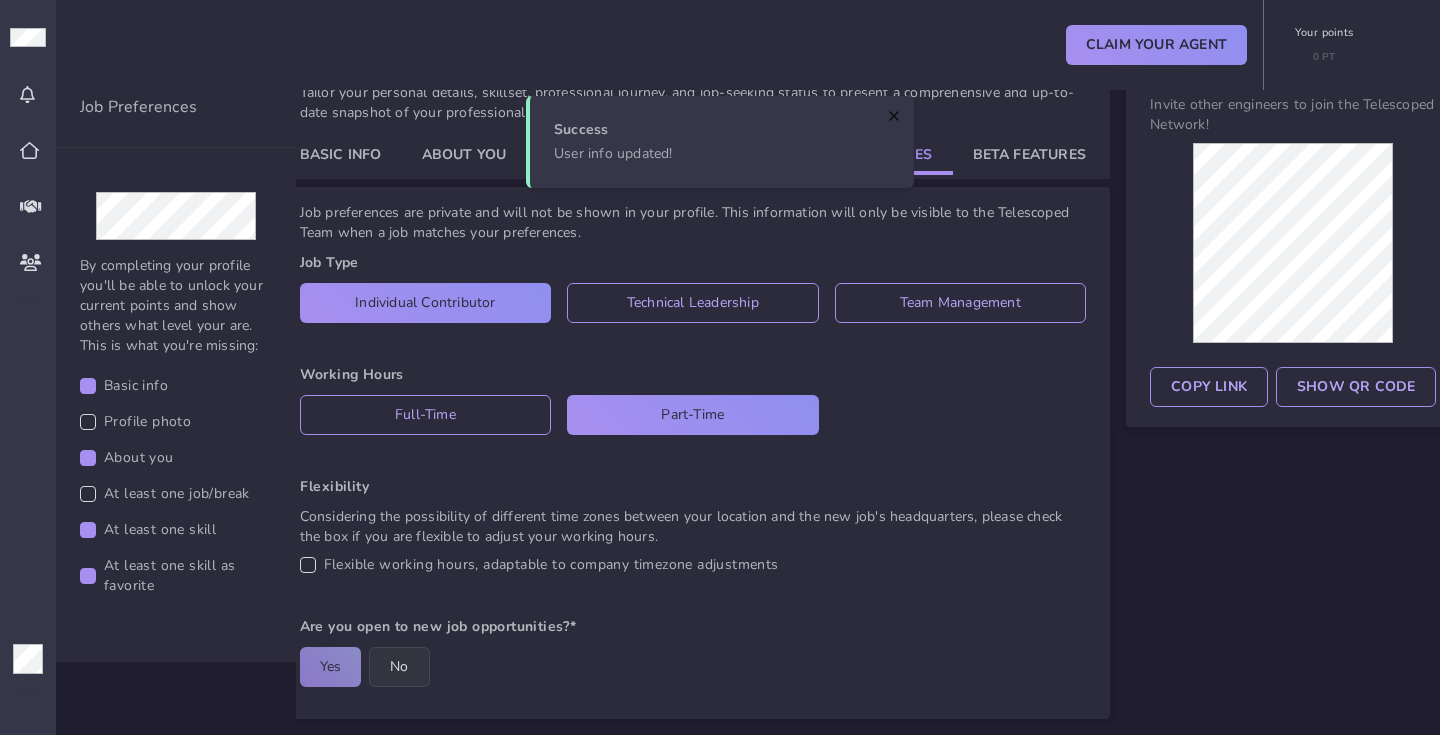 click 